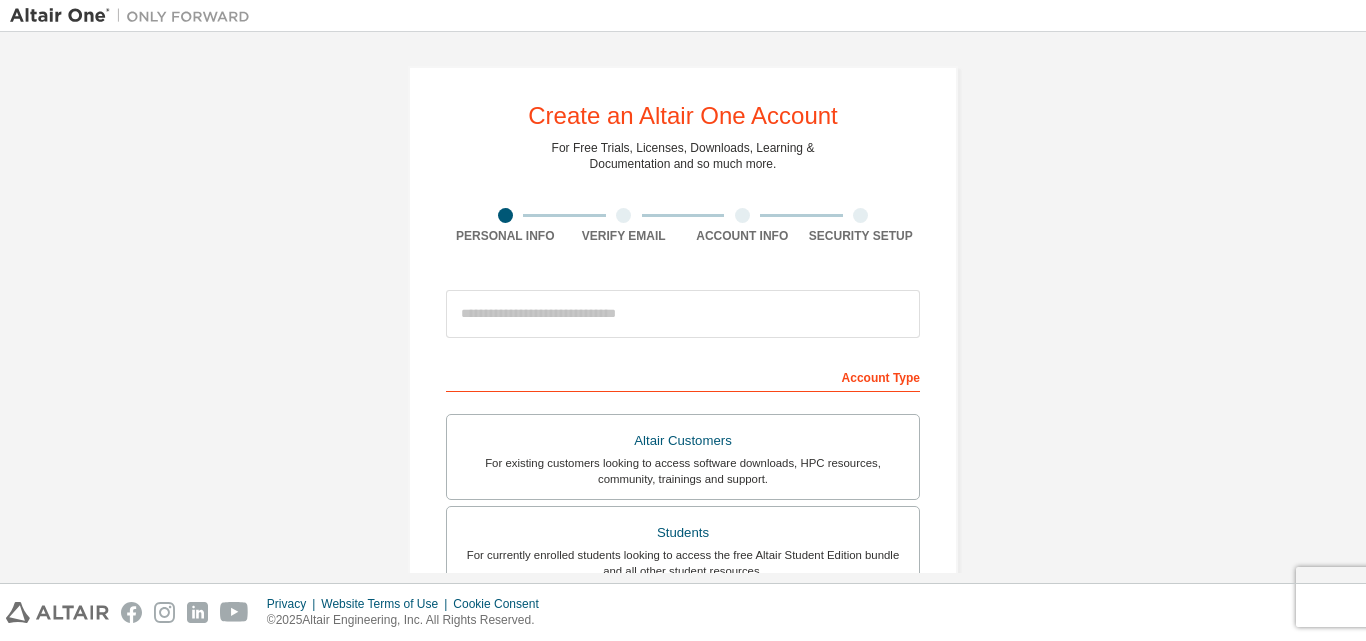 scroll, scrollTop: 0, scrollLeft: 0, axis: both 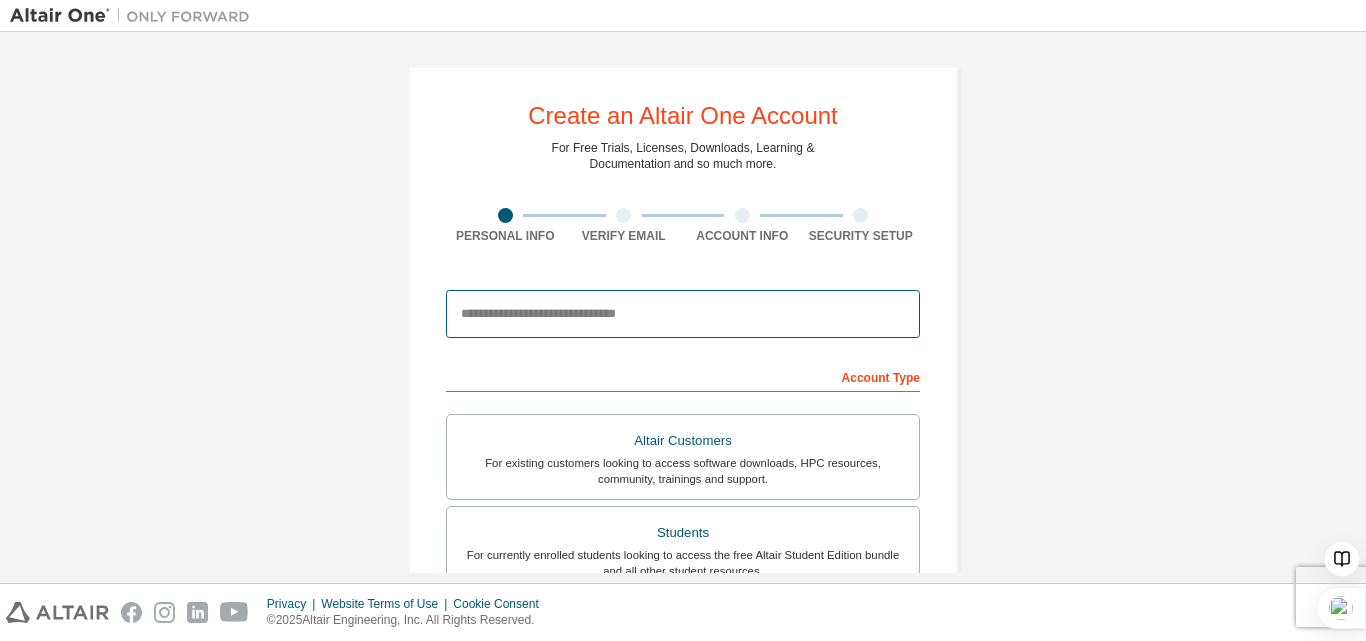 click at bounding box center [683, 314] 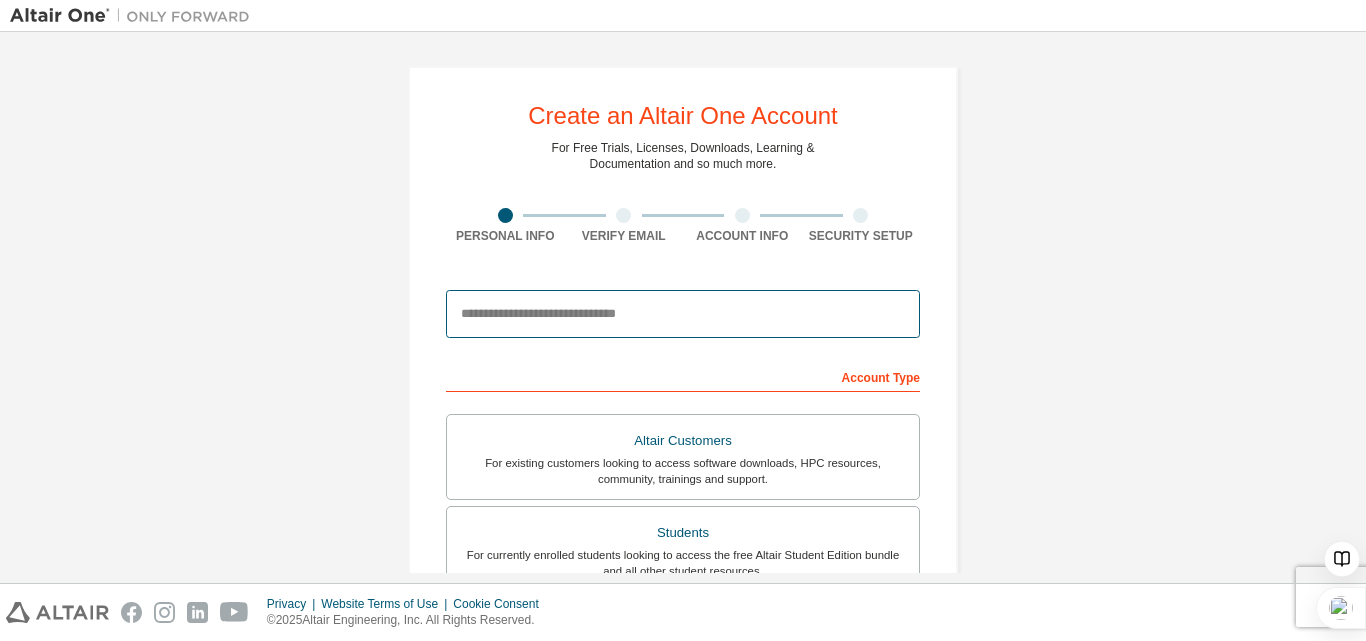 type on "**********" 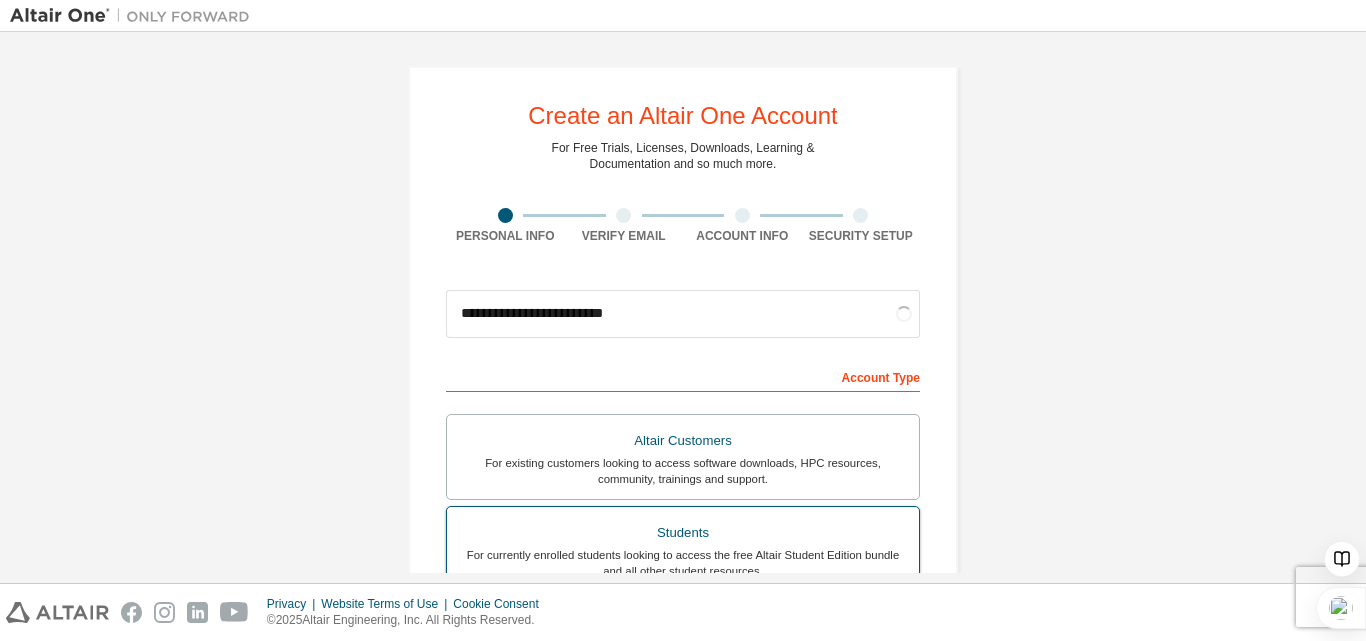 click on "Students" at bounding box center [683, 533] 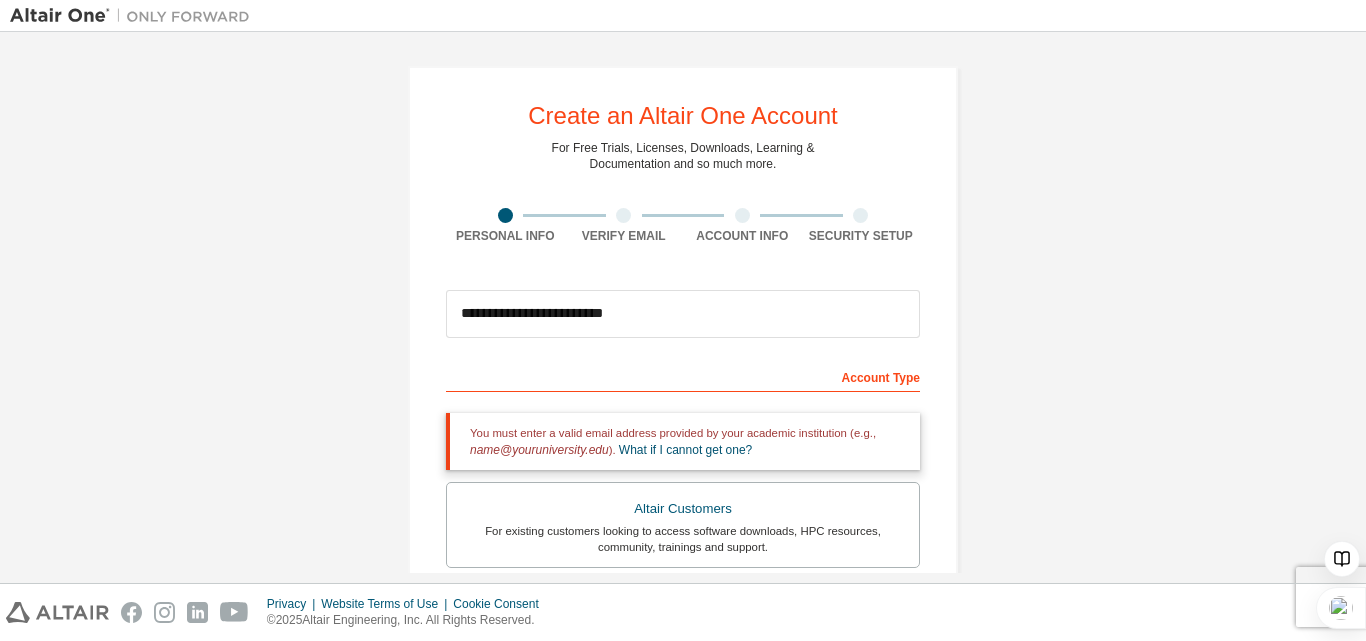 drag, startPoint x: 1365, startPoint y: 227, endPoint x: 1365, endPoint y: 320, distance: 93 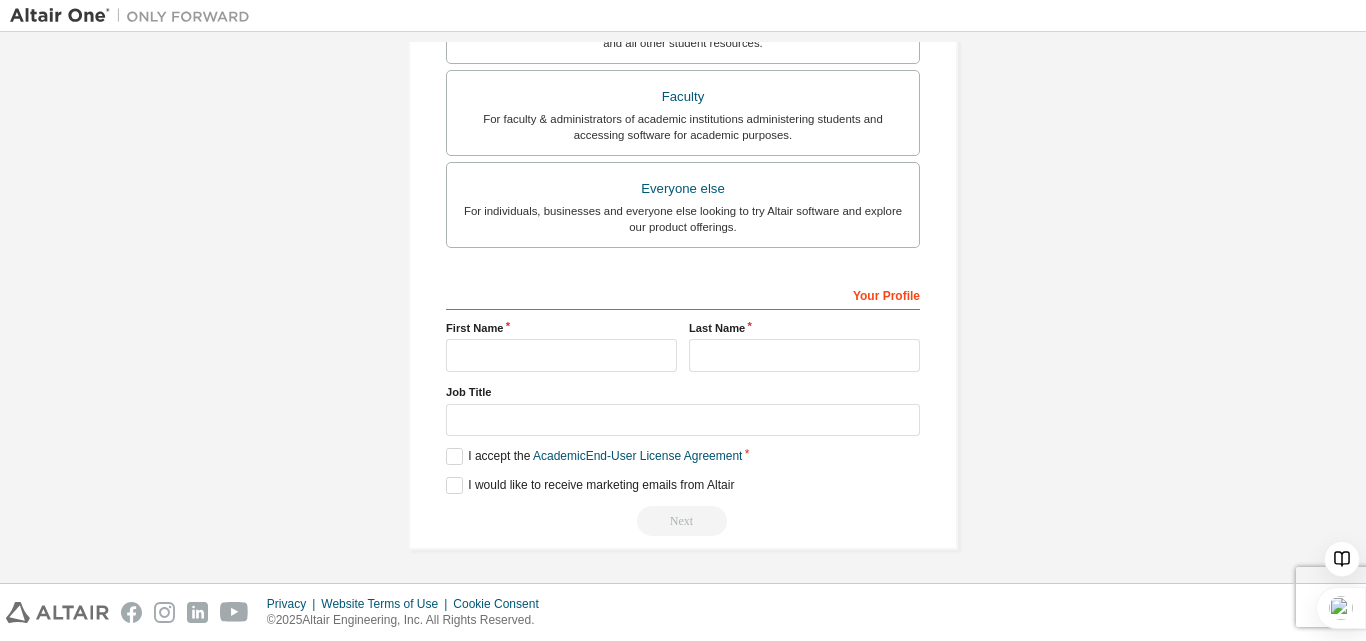 scroll, scrollTop: 597, scrollLeft: 0, axis: vertical 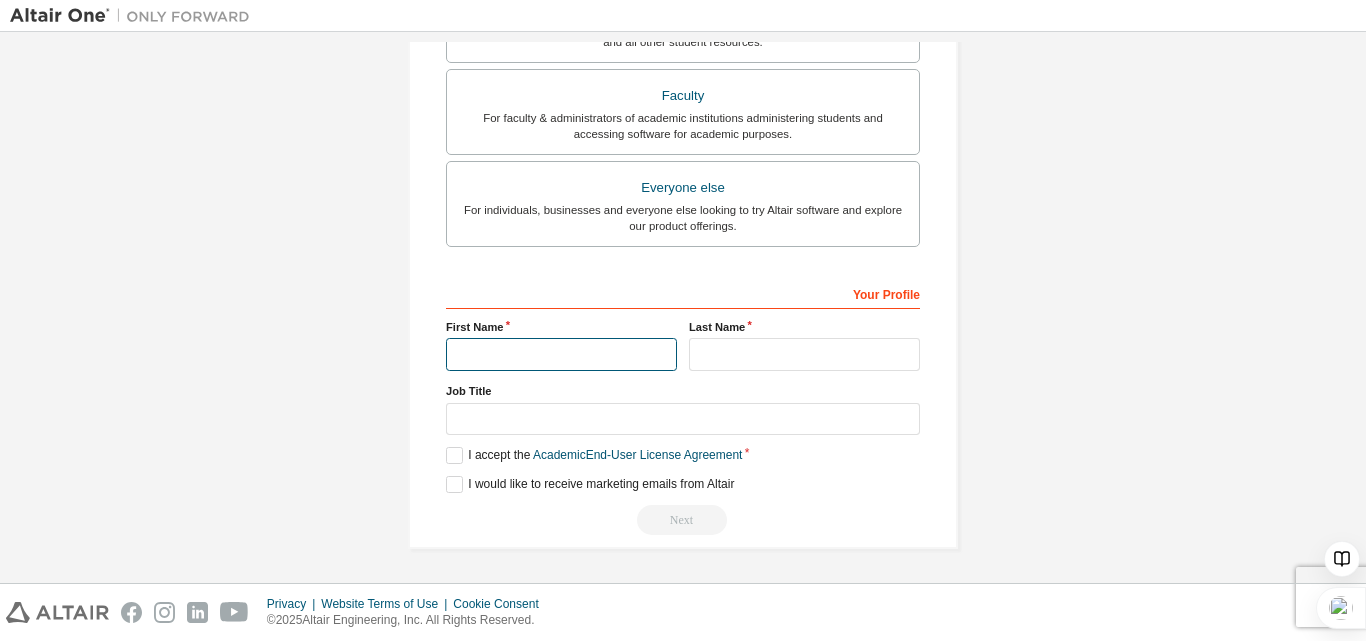 click at bounding box center (561, 354) 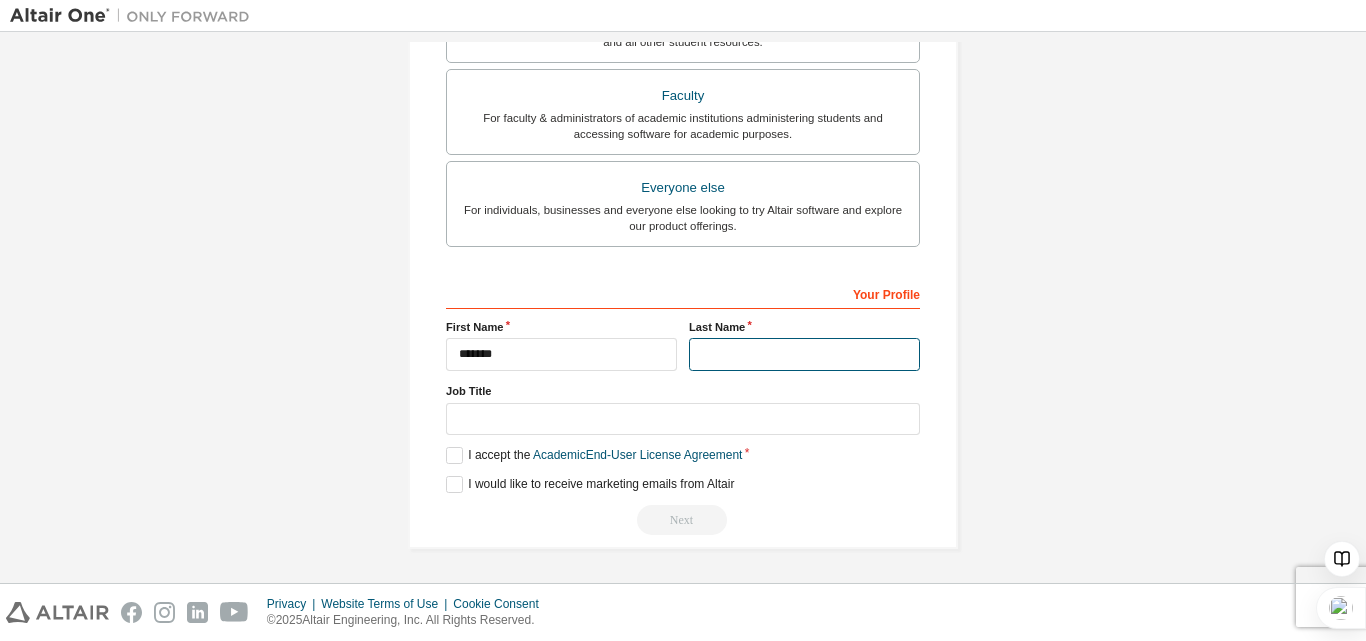 click at bounding box center [804, 354] 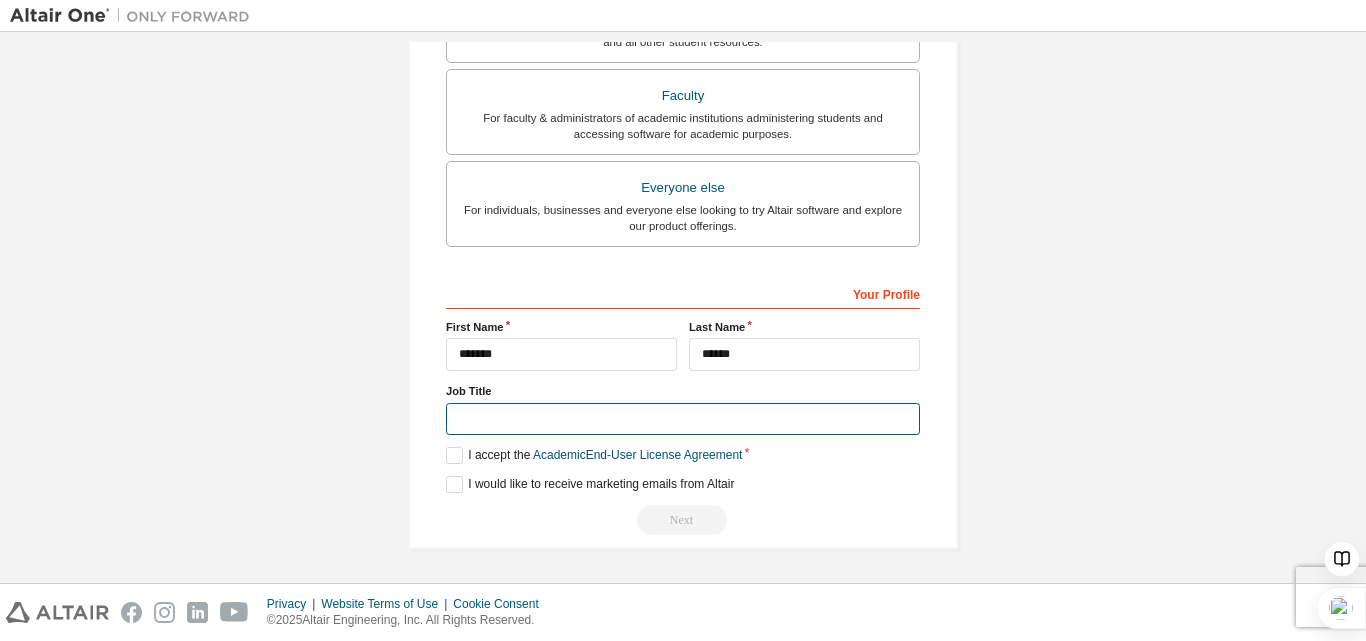 click at bounding box center [683, 419] 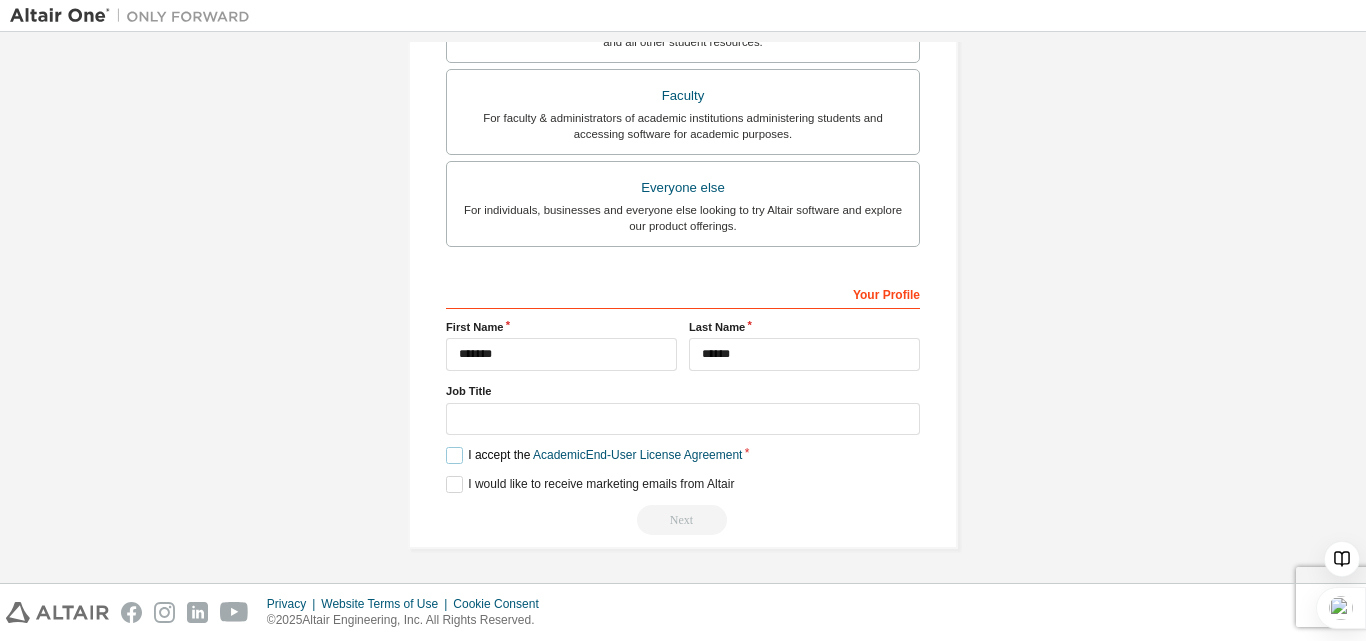 drag, startPoint x: 443, startPoint y: 459, endPoint x: 733, endPoint y: 7, distance: 537.0326 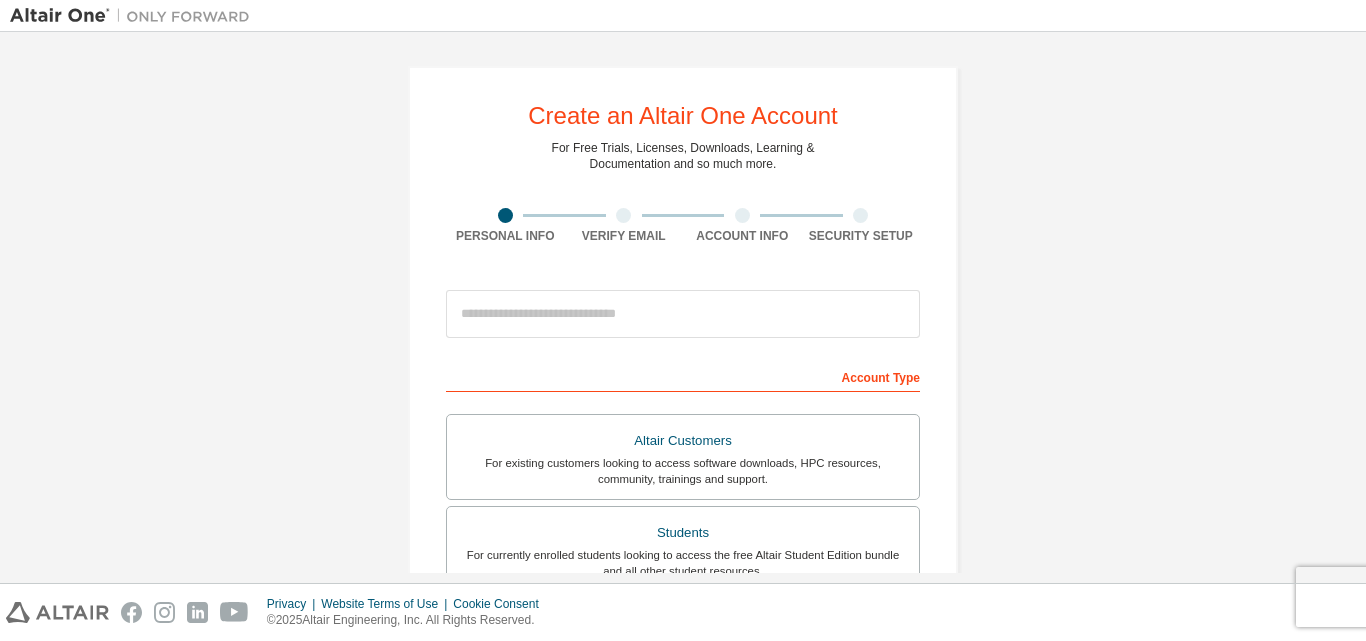 scroll, scrollTop: 0, scrollLeft: 0, axis: both 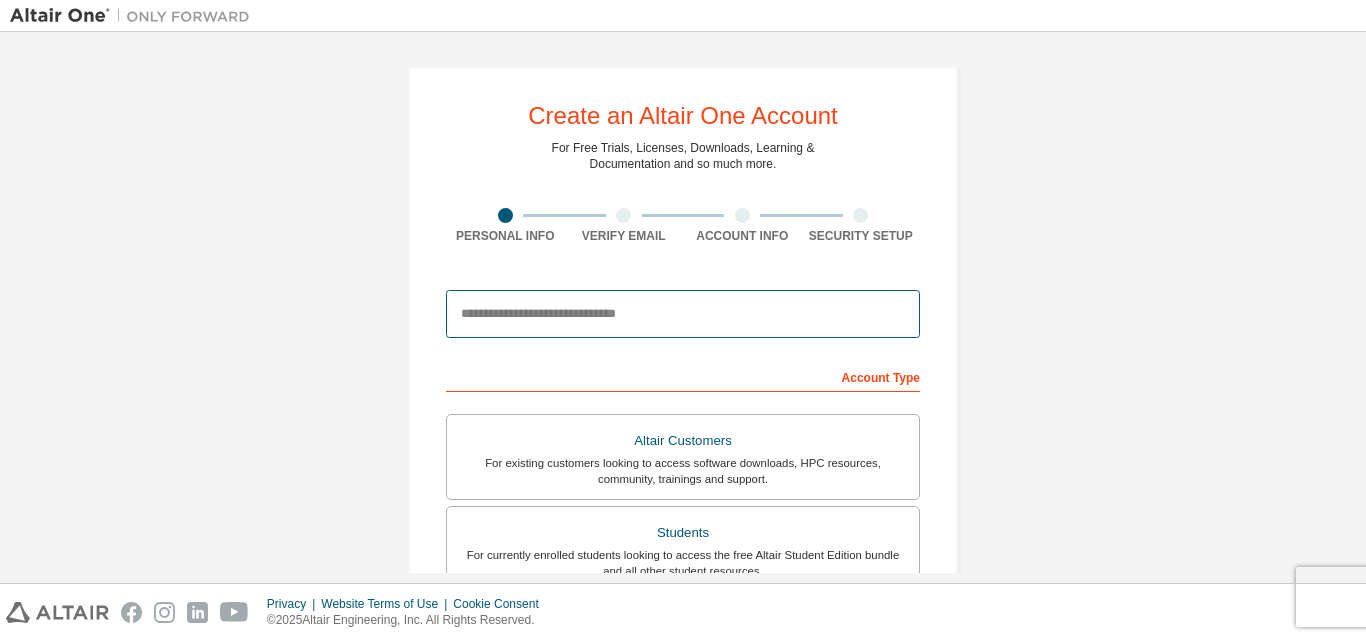 click at bounding box center (683, 314) 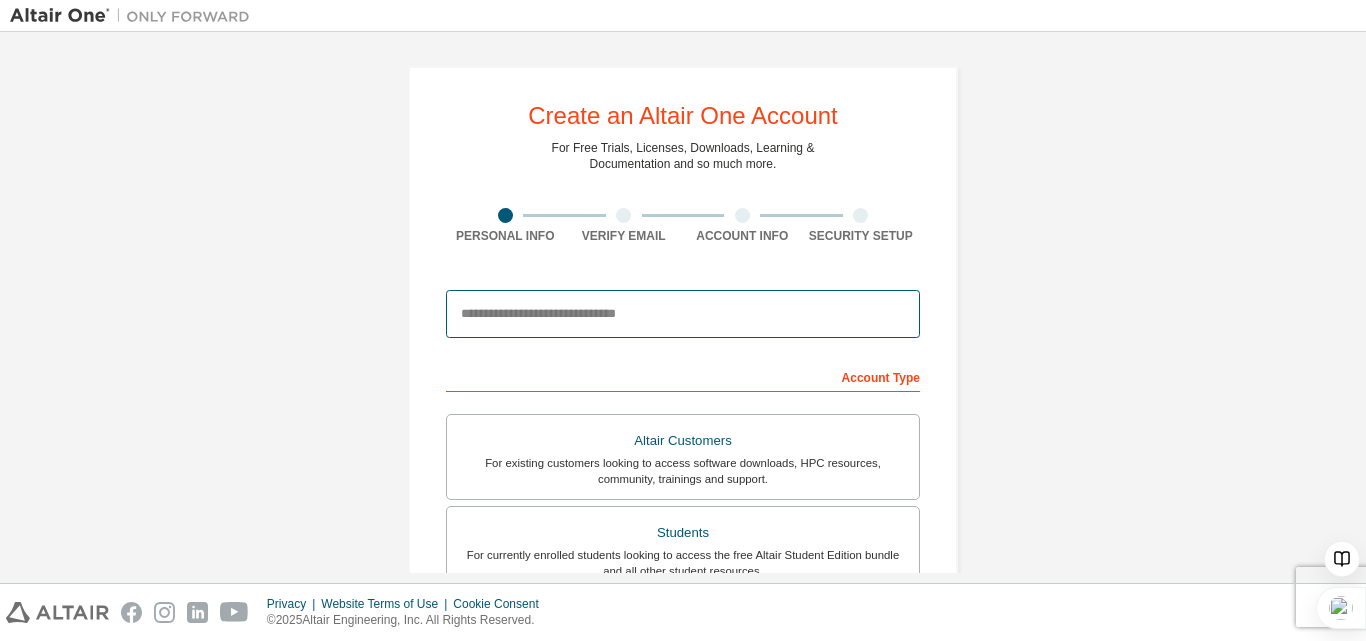 type on "**********" 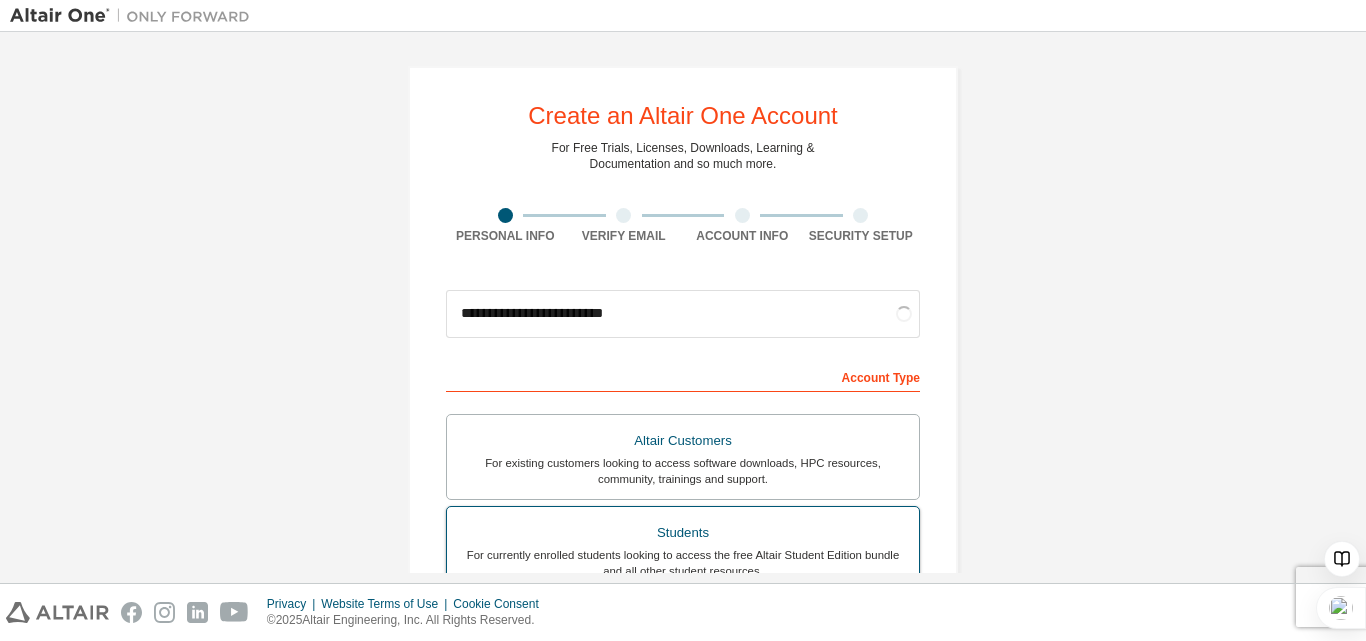 click on "Students" at bounding box center [683, 533] 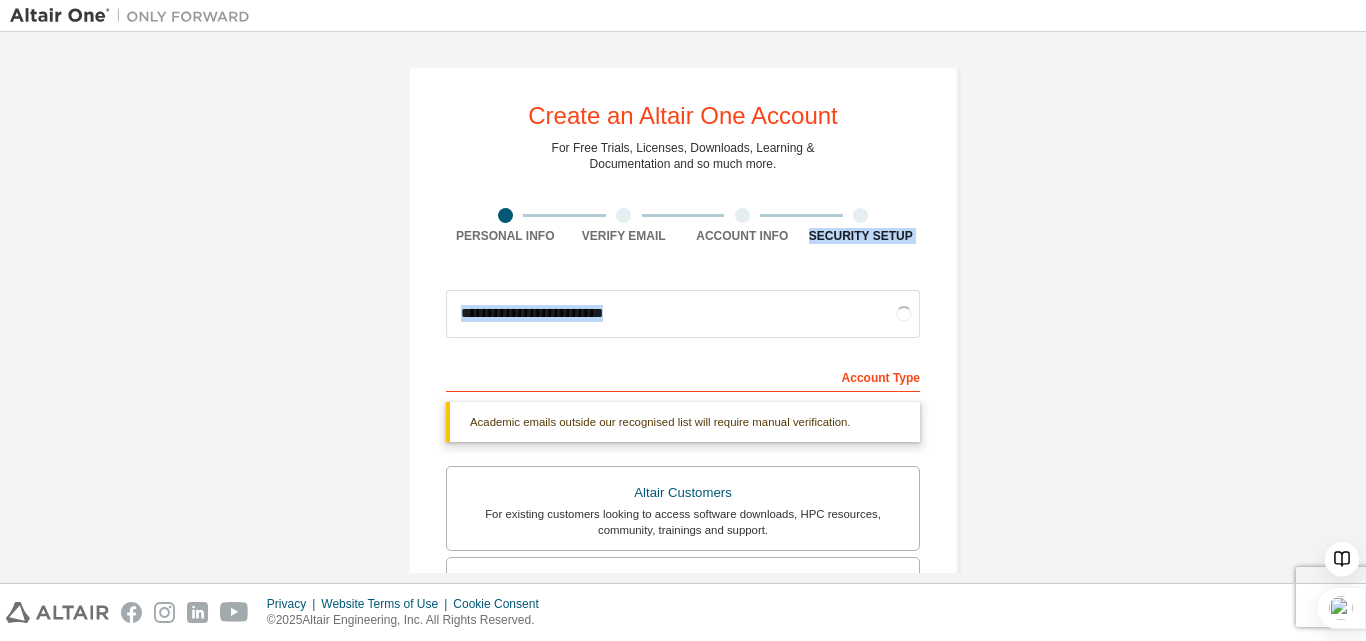 drag, startPoint x: 1365, startPoint y: 162, endPoint x: 1365, endPoint y: 309, distance: 147 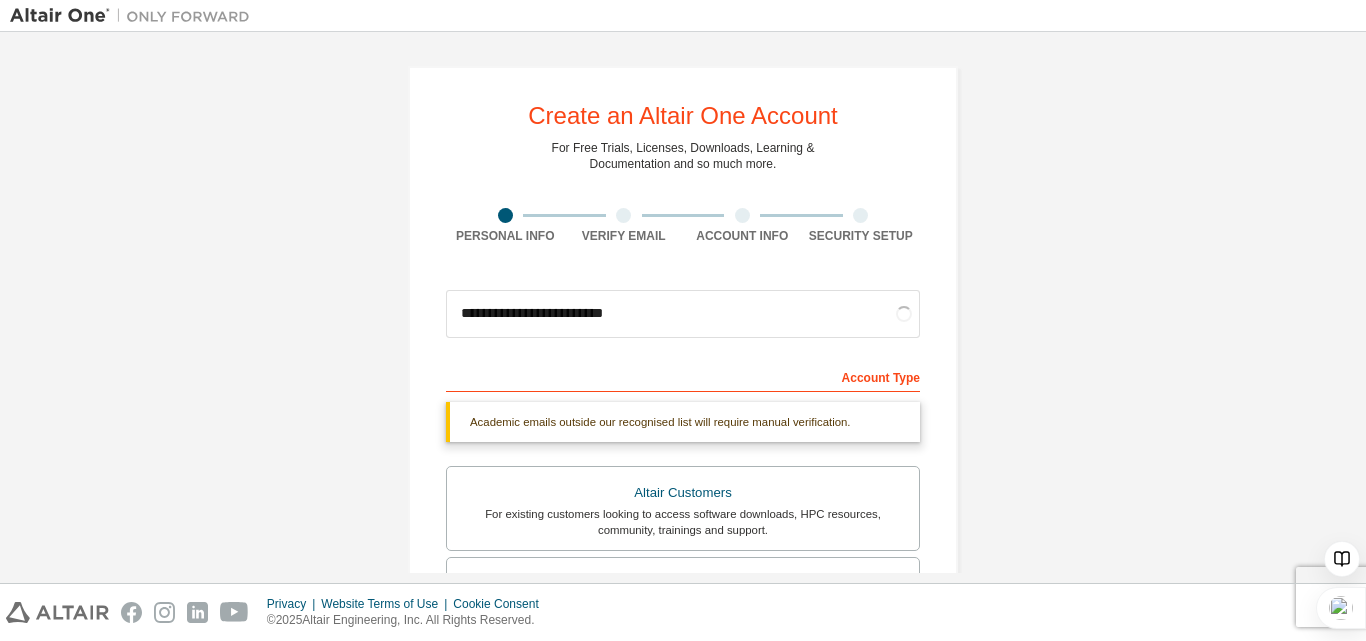 click on "**********" at bounding box center (683, 597) 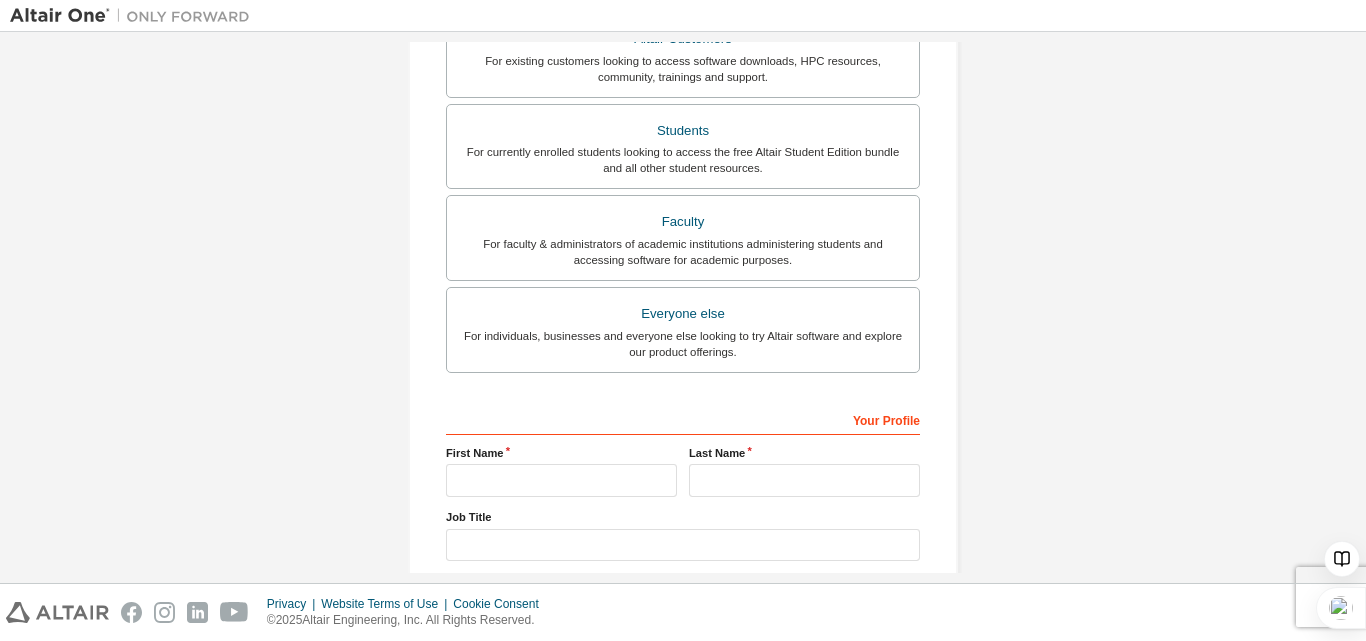 scroll, scrollTop: 597, scrollLeft: 0, axis: vertical 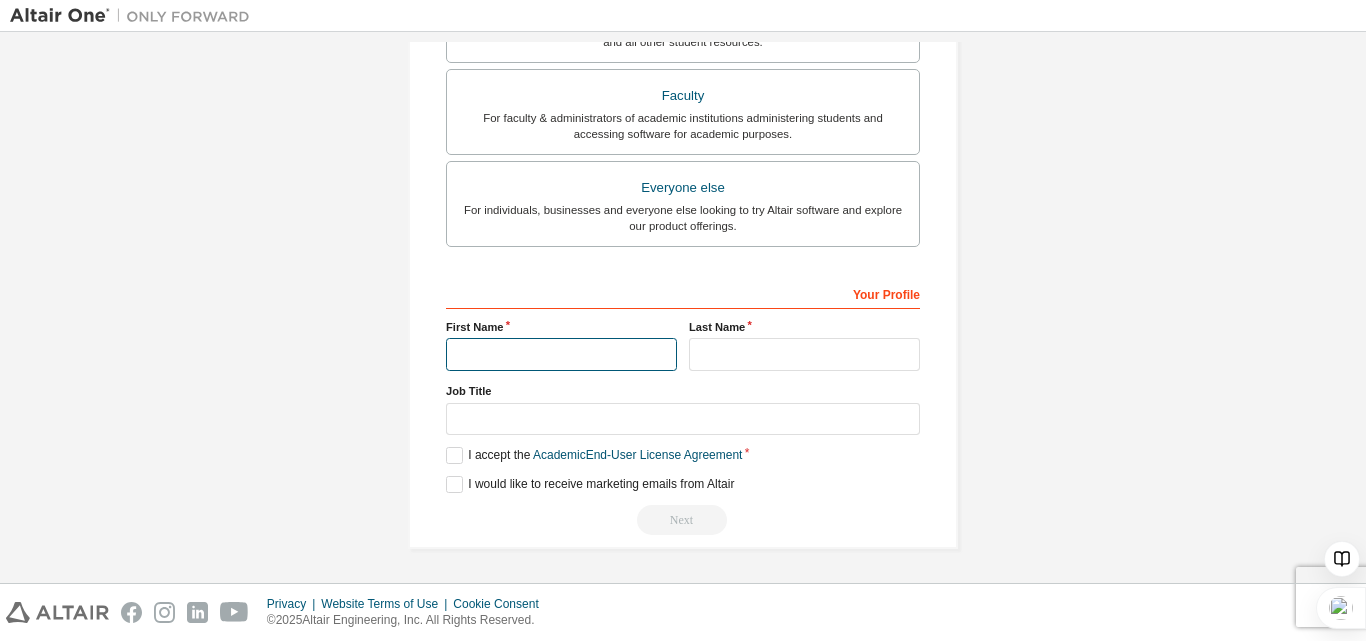 click at bounding box center (561, 354) 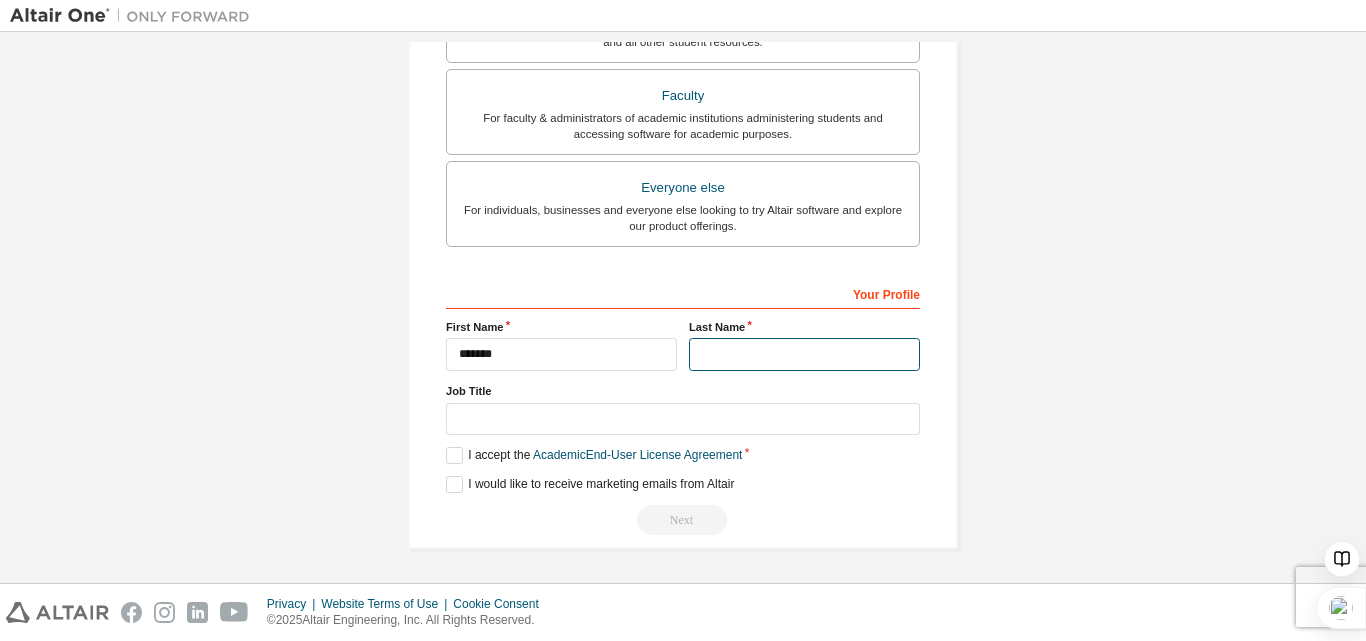 click at bounding box center (804, 354) 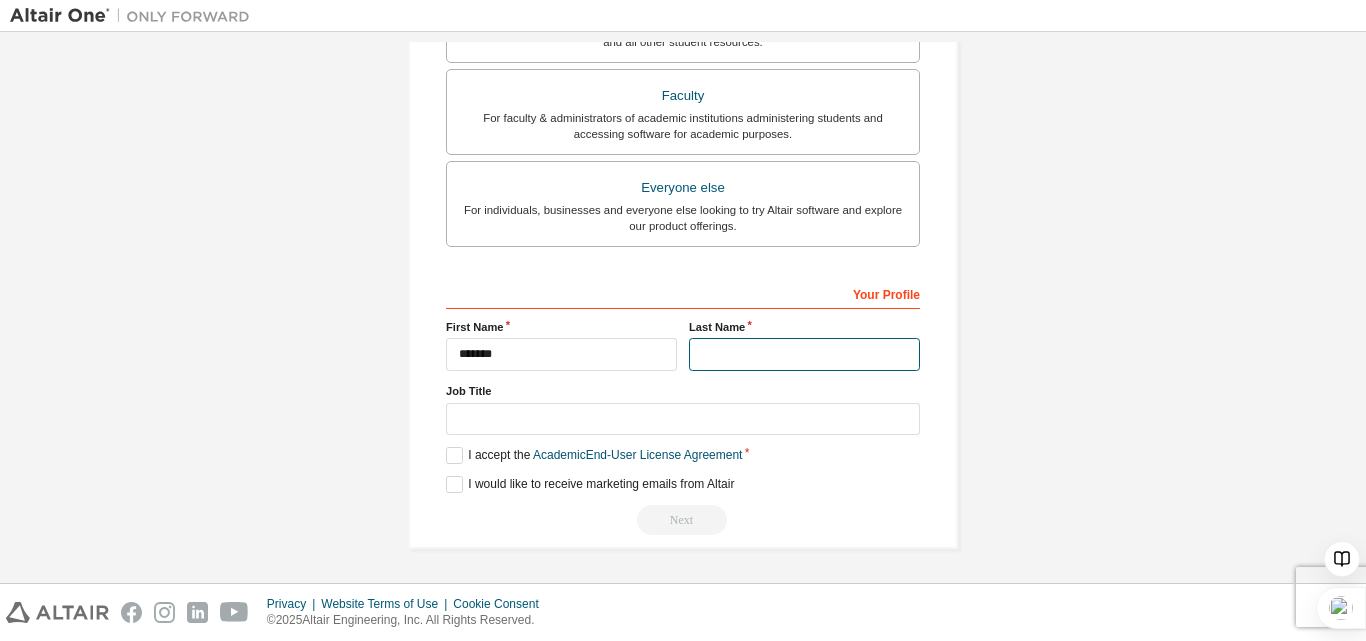 type on "******" 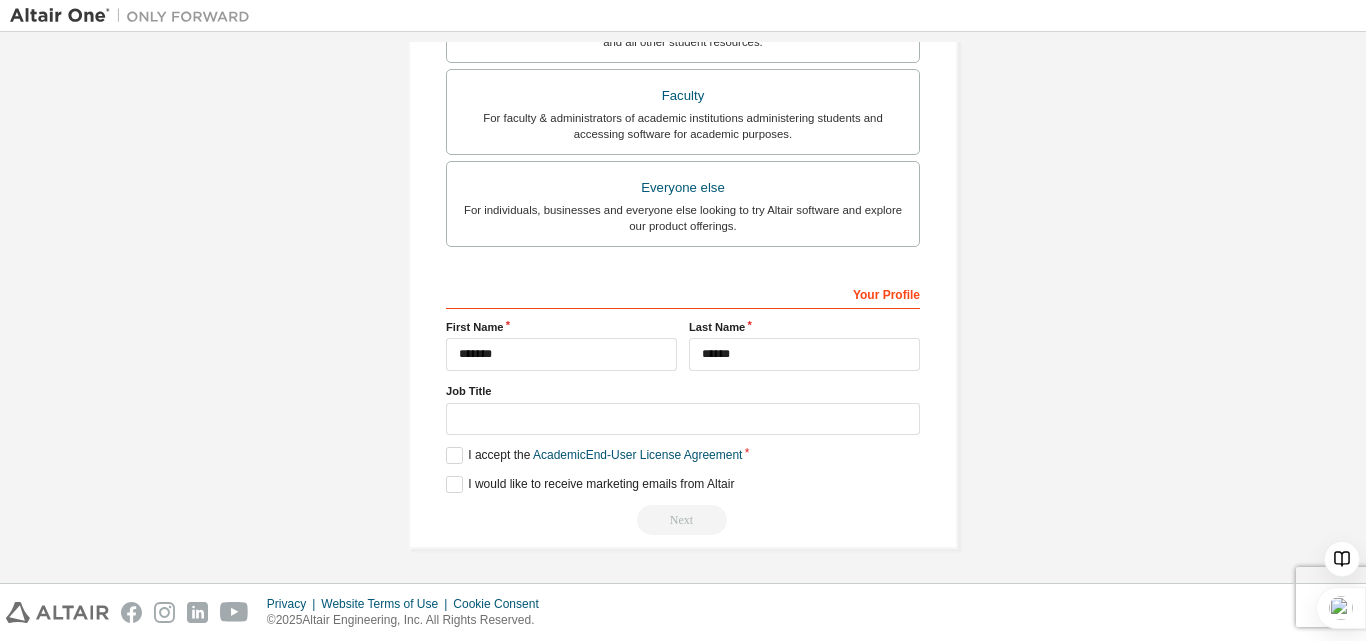click on "Job Title" at bounding box center [683, 409] 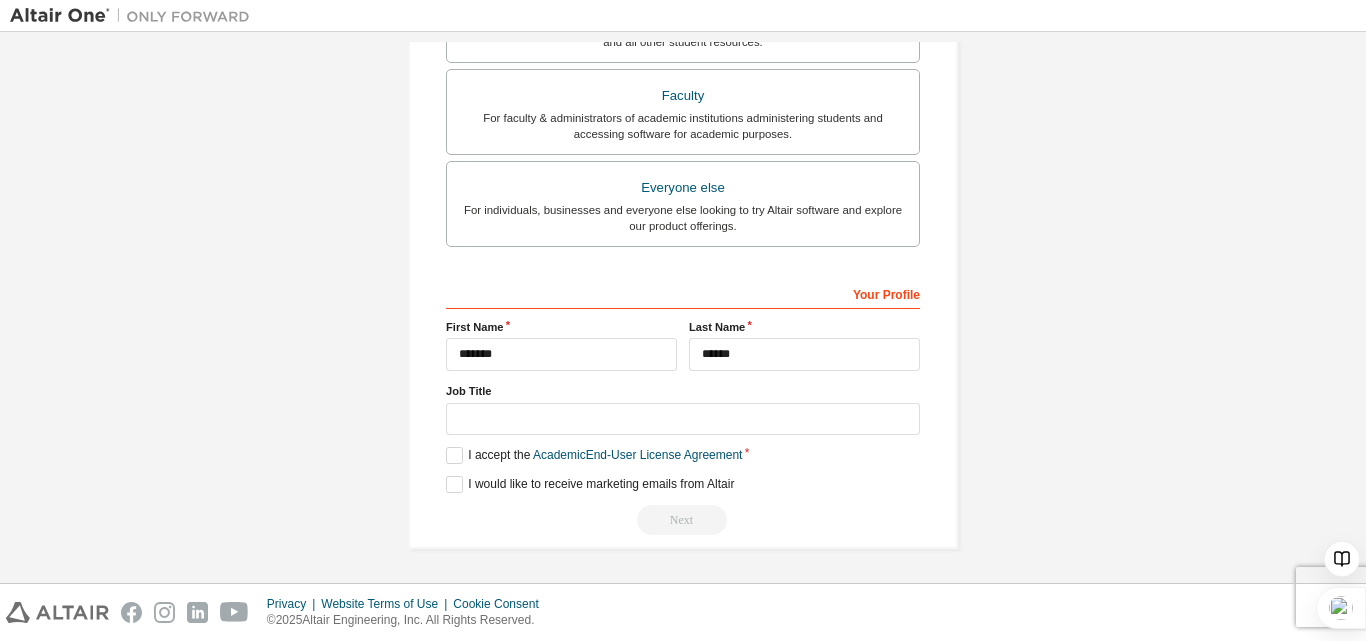 click on "Your Profile First Name ****** Last Name ****** Job Title Please provide State/Province to help us route sales and support resources to you more efficiently. I accept the   Academic   End-User License Agreement I would like to receive marketing emails from Altair Next" at bounding box center [683, 406] 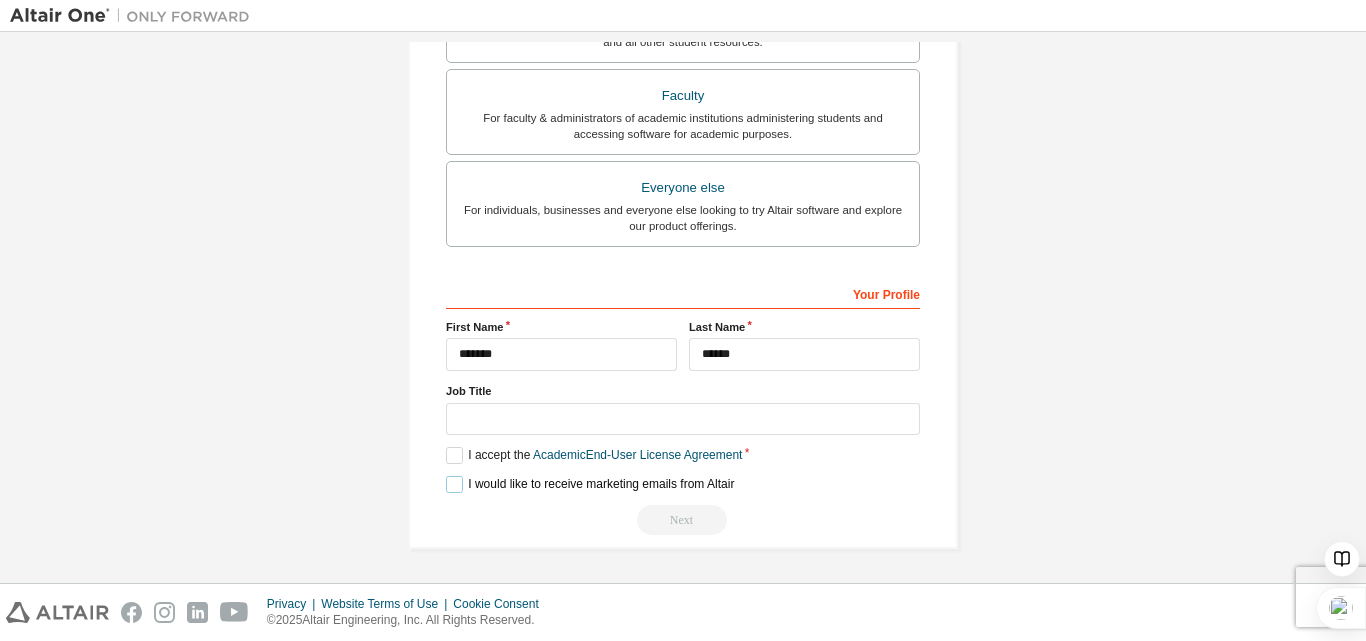 click on "I would like to receive marketing emails from Altair" at bounding box center (590, 484) 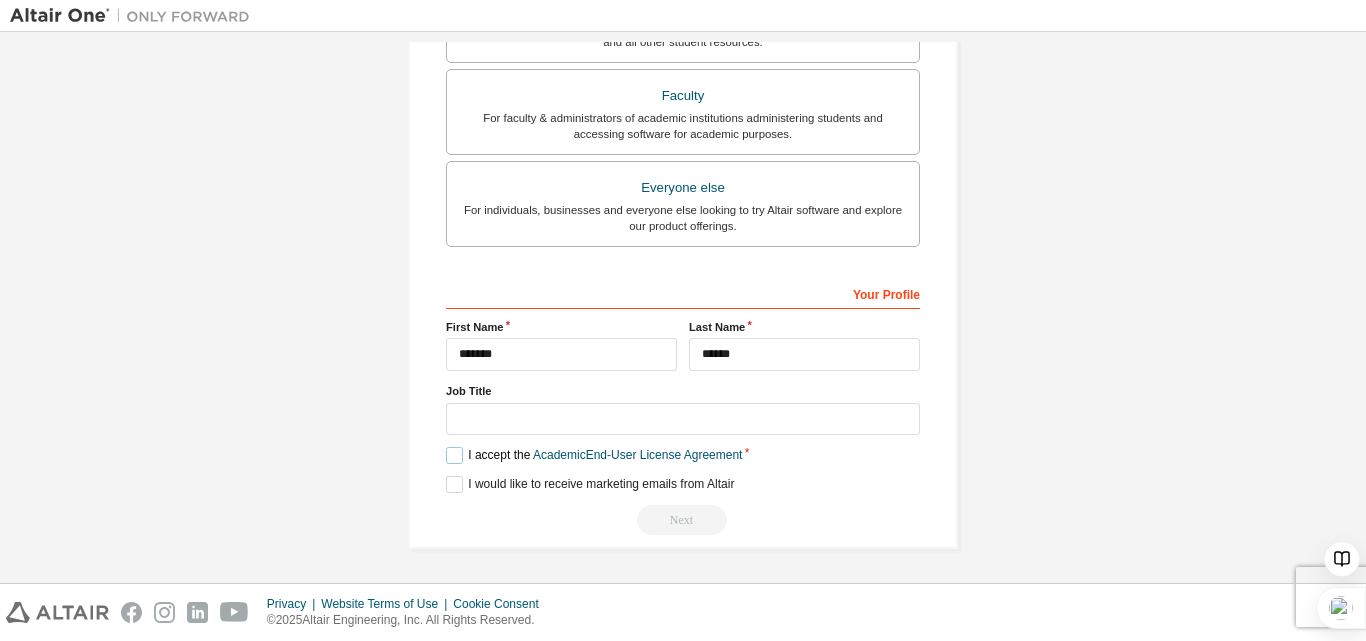 click on "I accept the   Academic   End-User License Agreement" at bounding box center (594, 455) 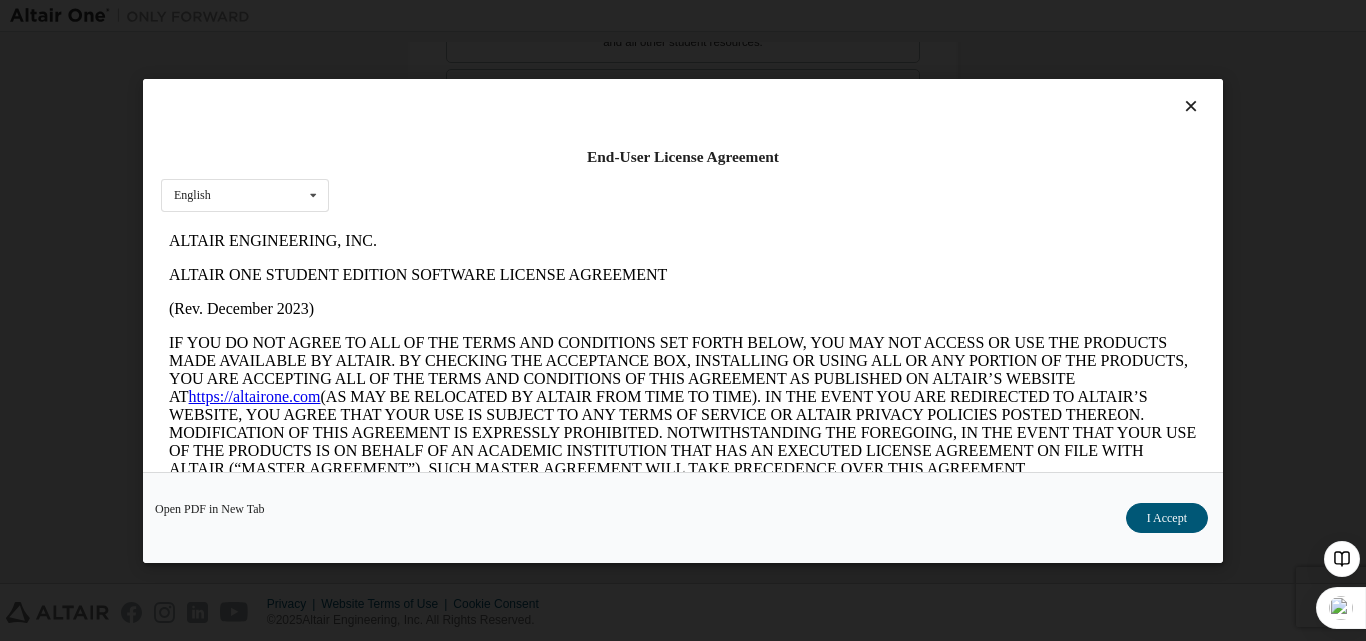 scroll, scrollTop: 0, scrollLeft: 0, axis: both 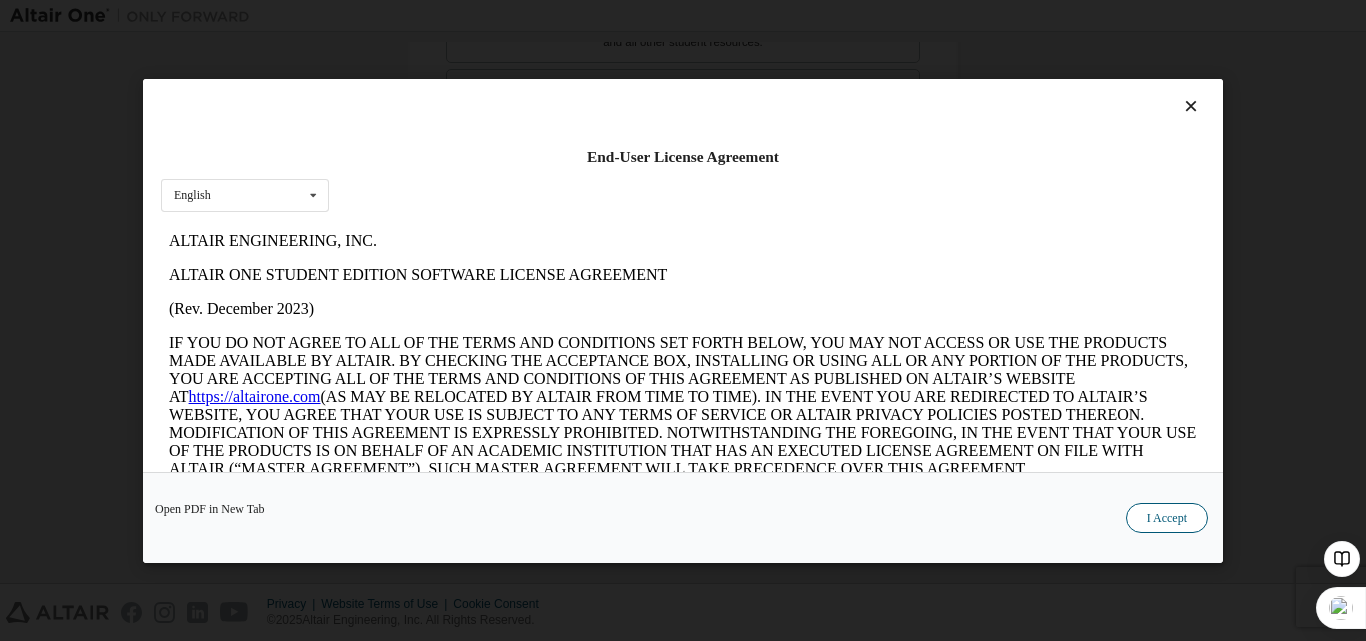 click on "I Accept" at bounding box center (1167, 517) 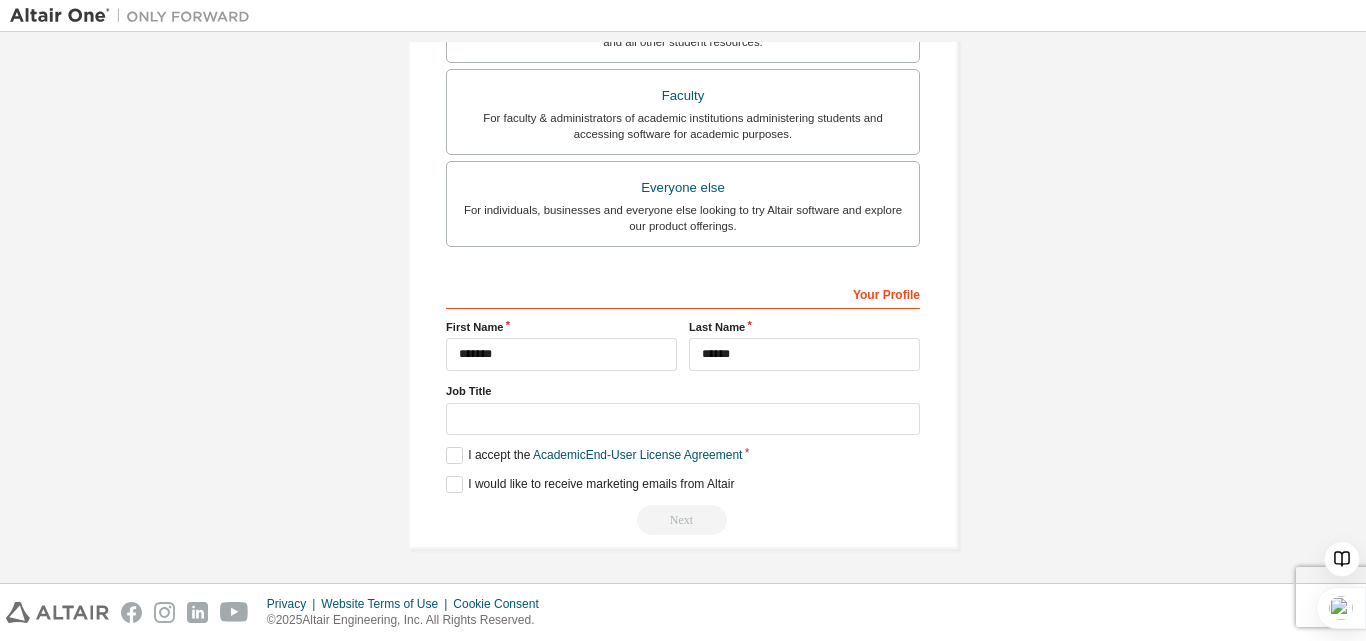click on "Next" at bounding box center [683, 520] 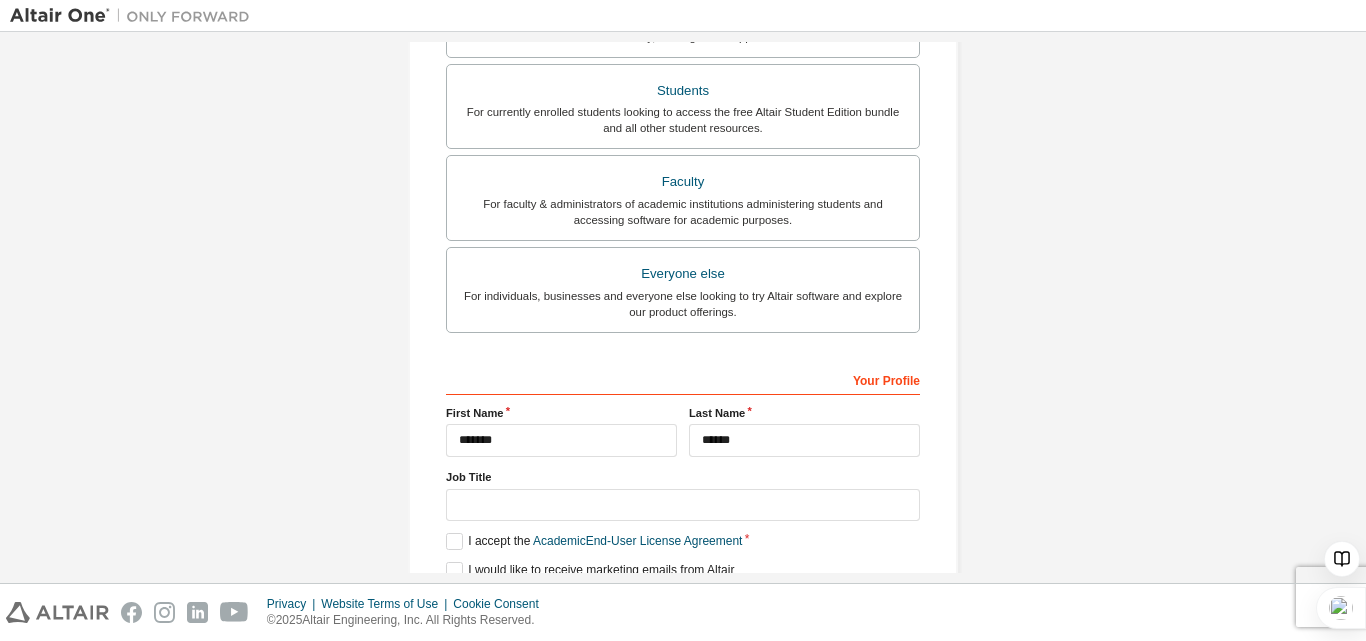 scroll, scrollTop: 597, scrollLeft: 0, axis: vertical 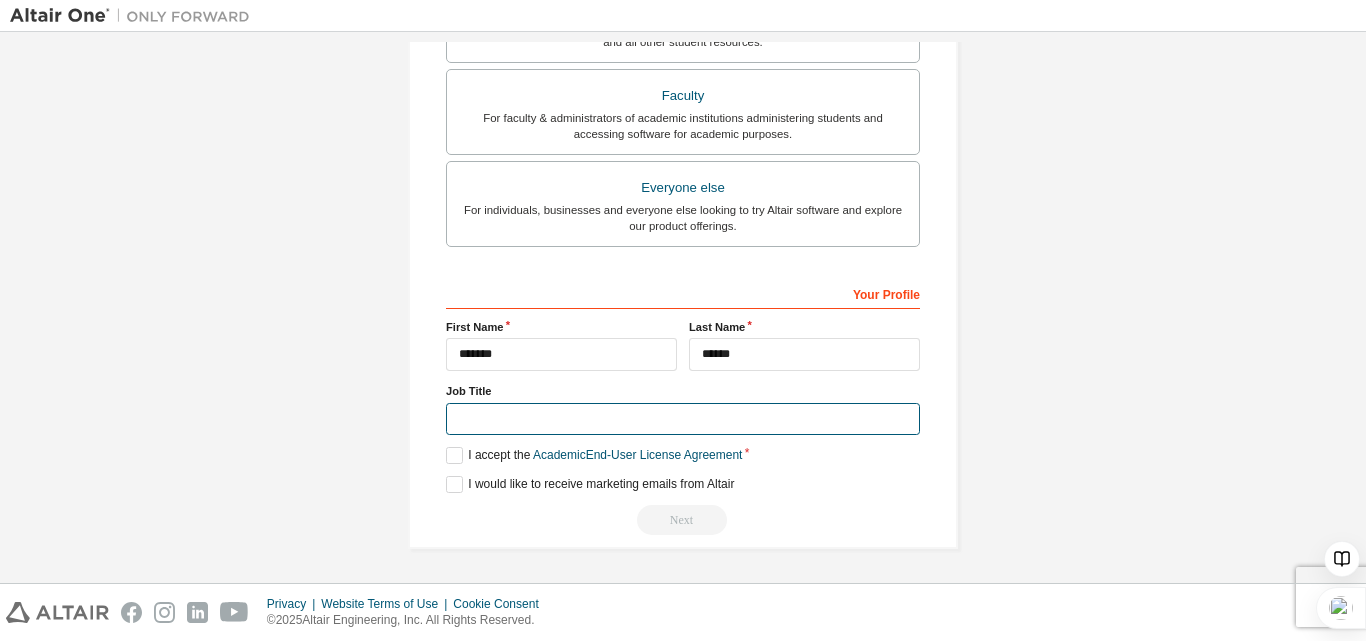 click at bounding box center [683, 419] 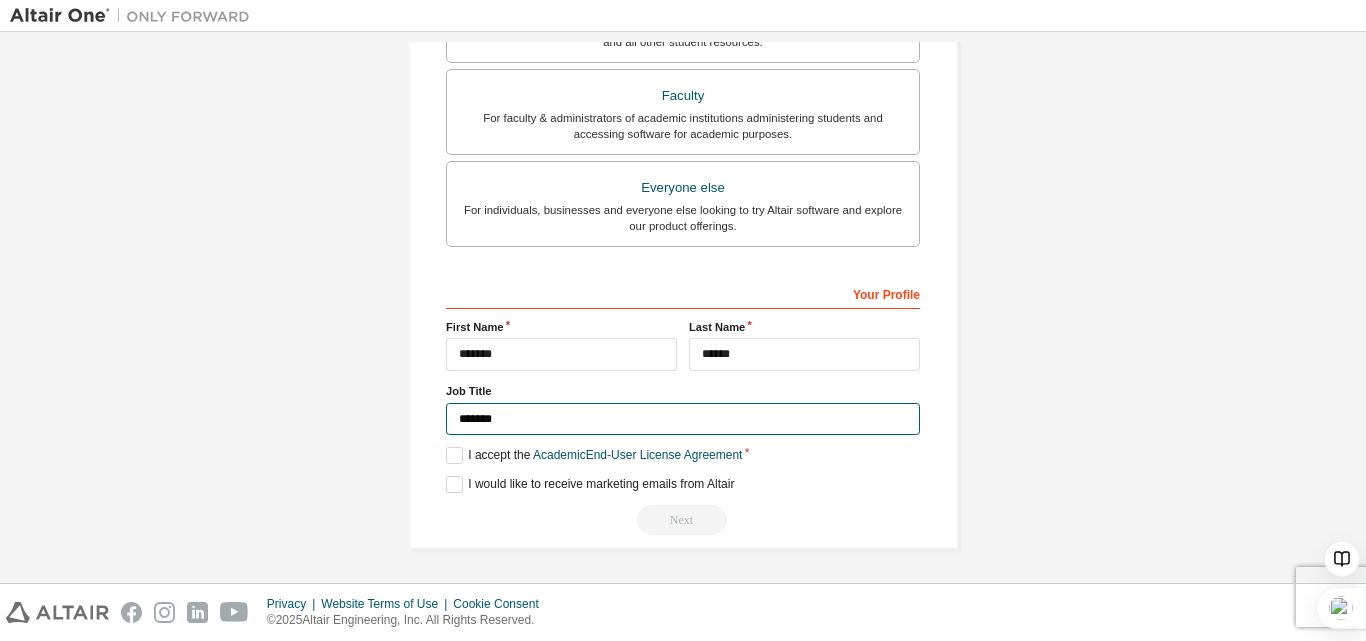 type on "*******" 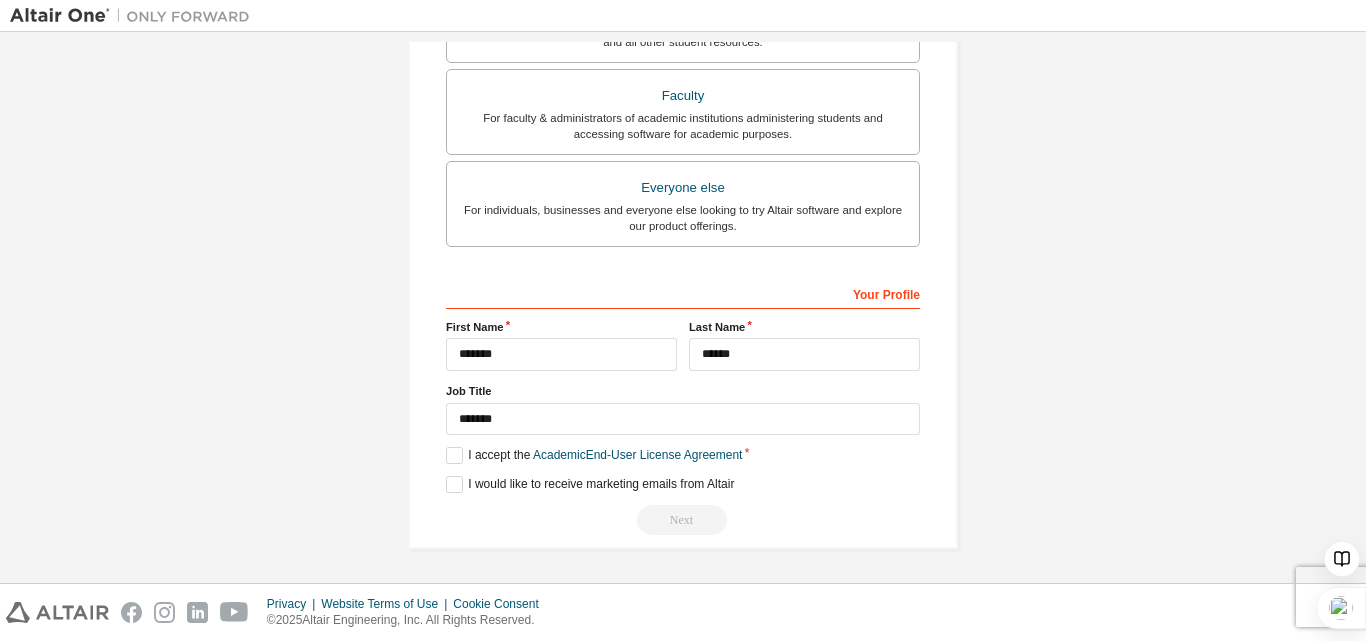 click on "Next" at bounding box center (683, 520) 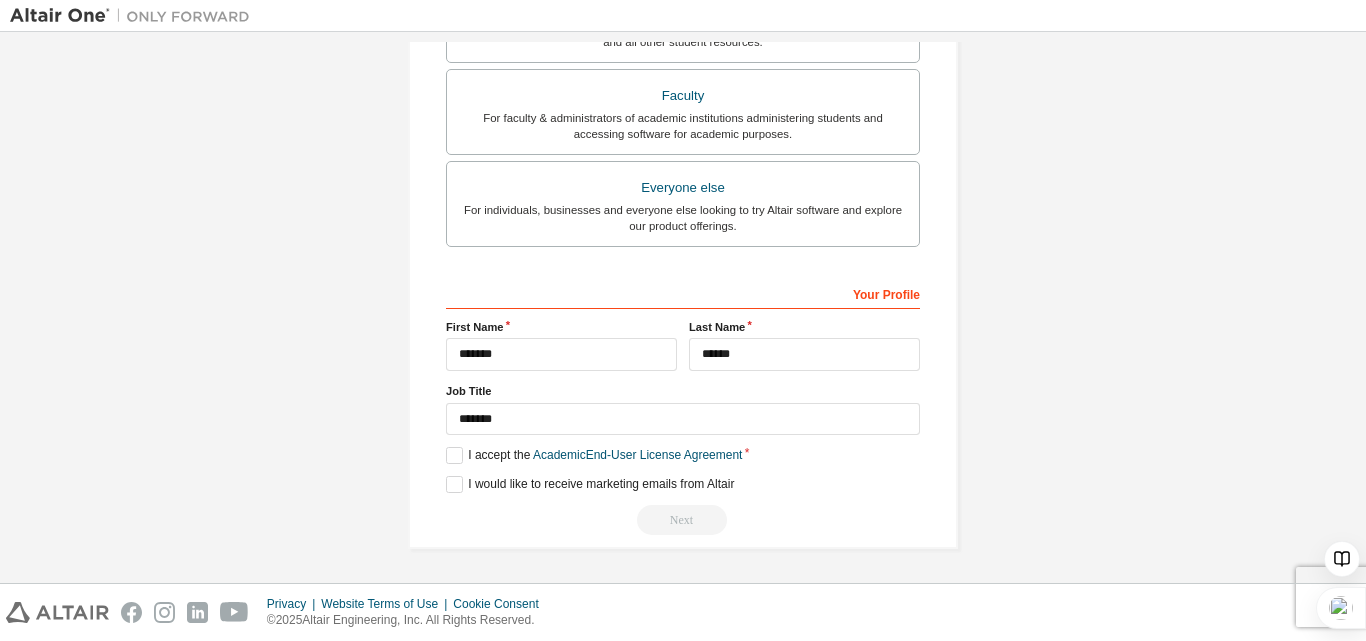 click on "**********" at bounding box center (683, 9) 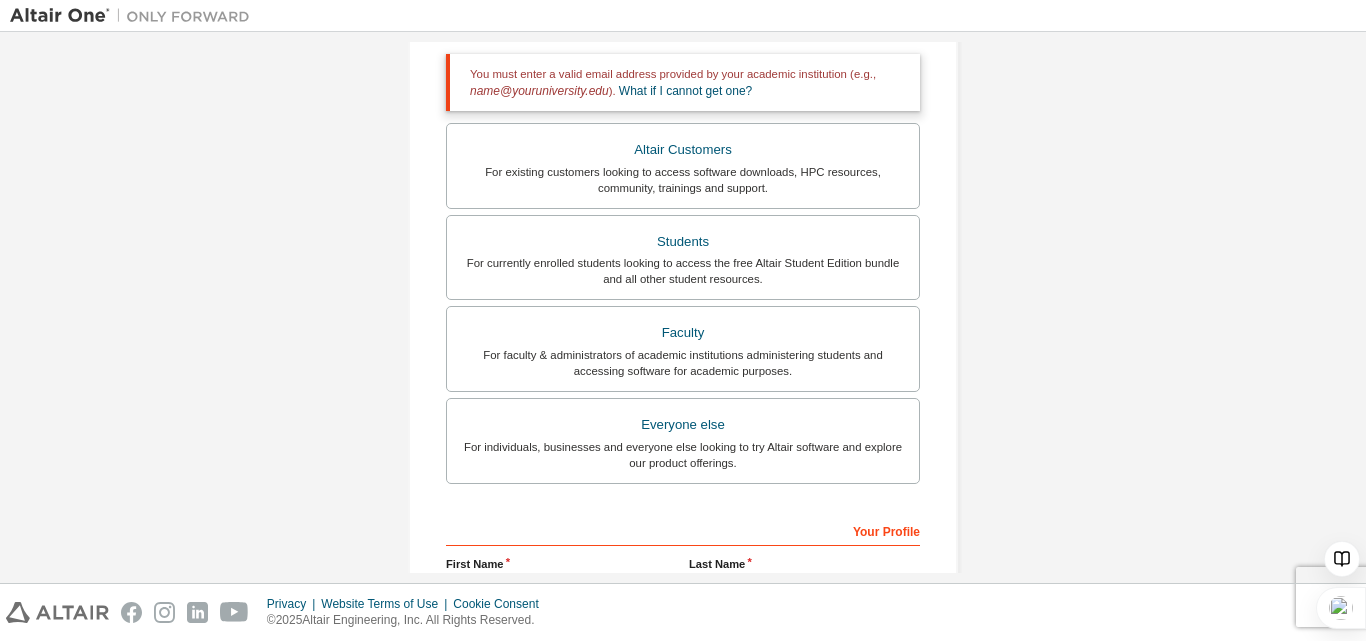 scroll, scrollTop: 357, scrollLeft: 0, axis: vertical 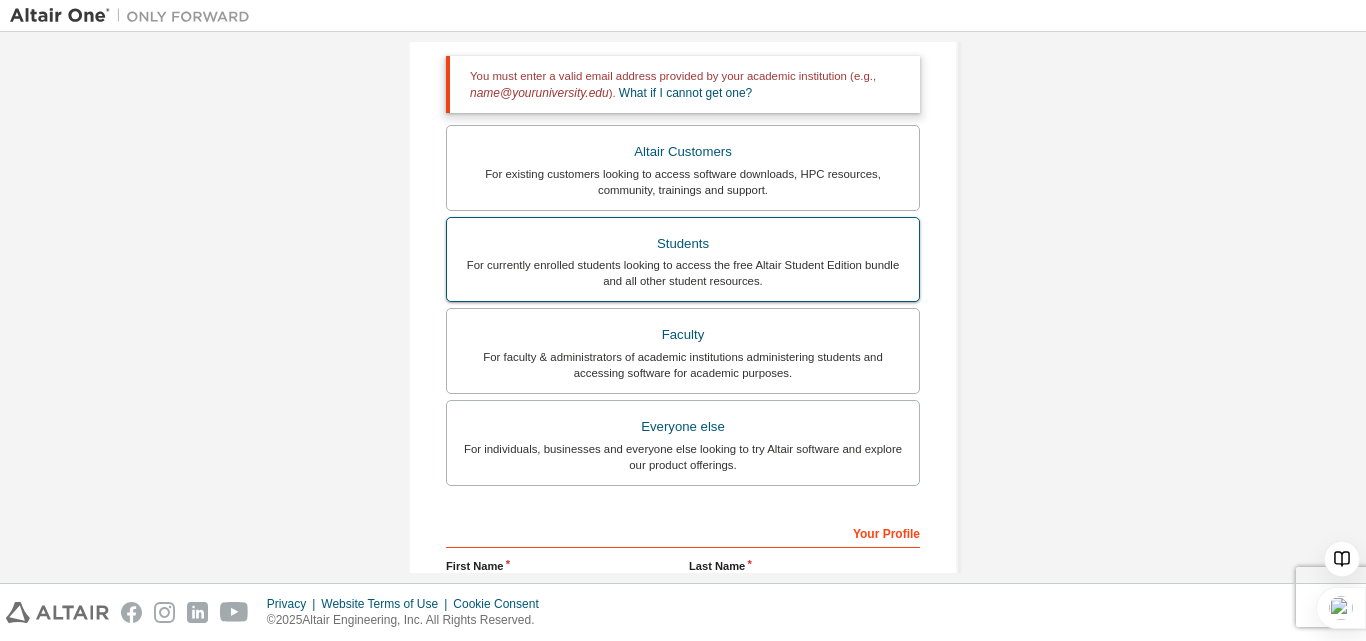 click on "Students" at bounding box center (683, 244) 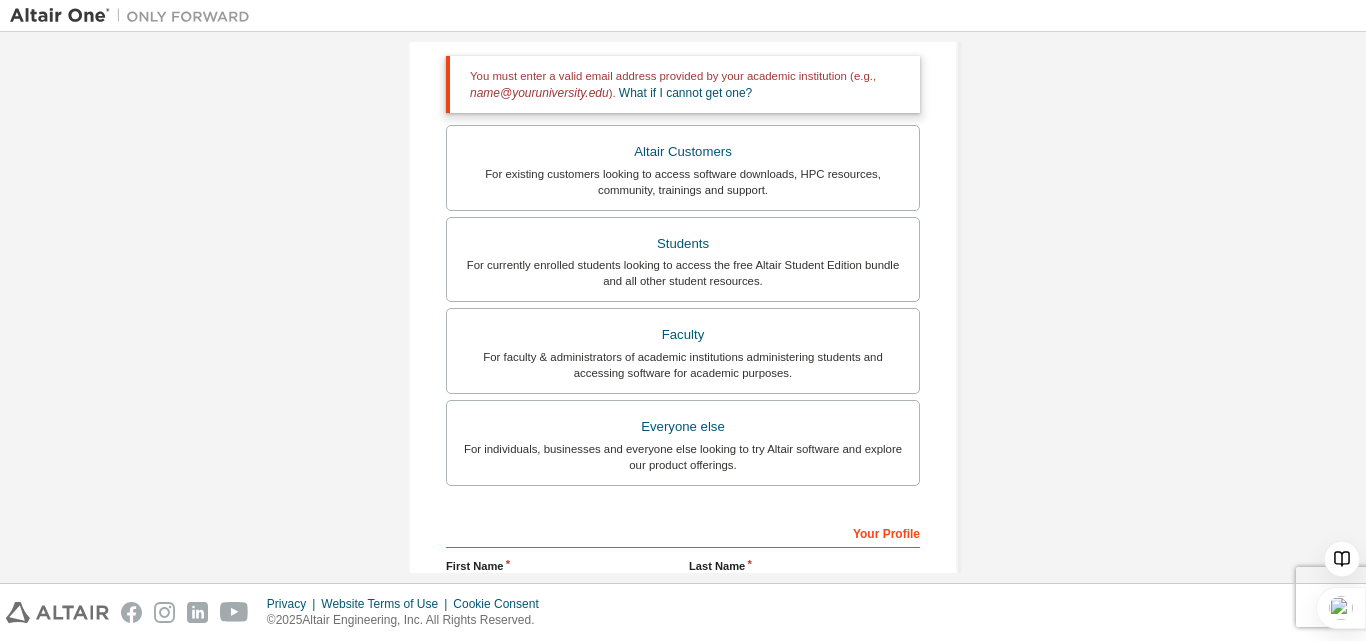 click on "**********" at bounding box center [683, 248] 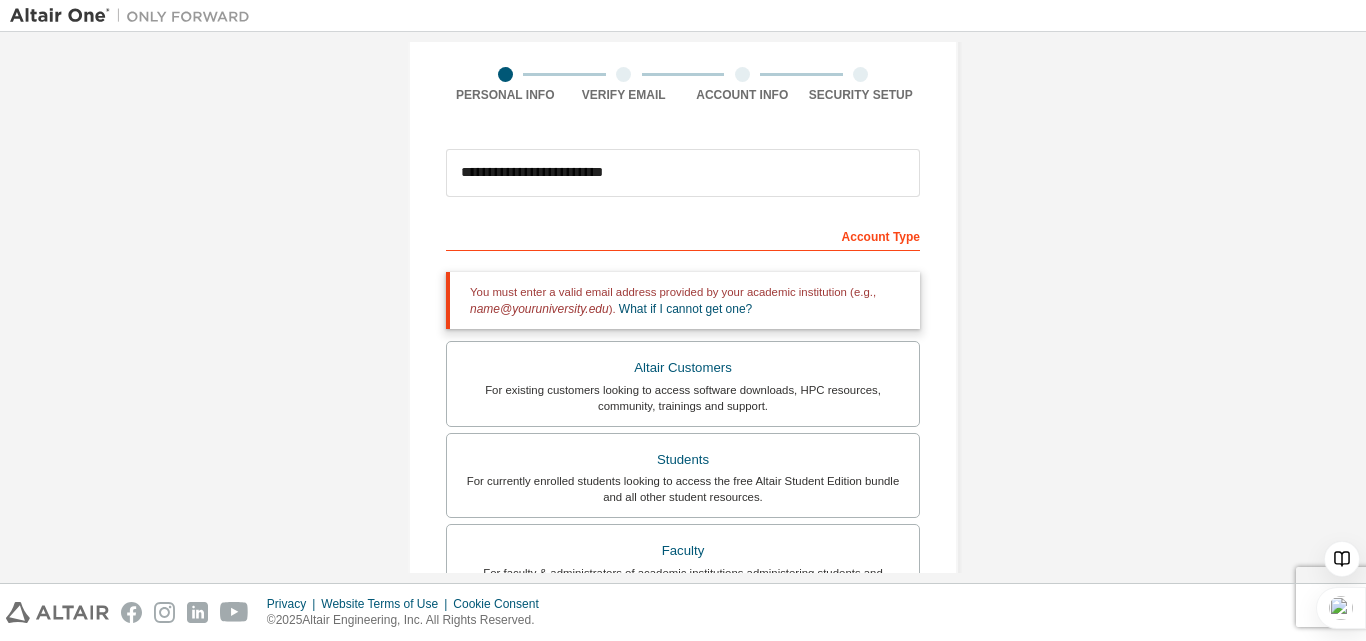 scroll, scrollTop: 117, scrollLeft: 0, axis: vertical 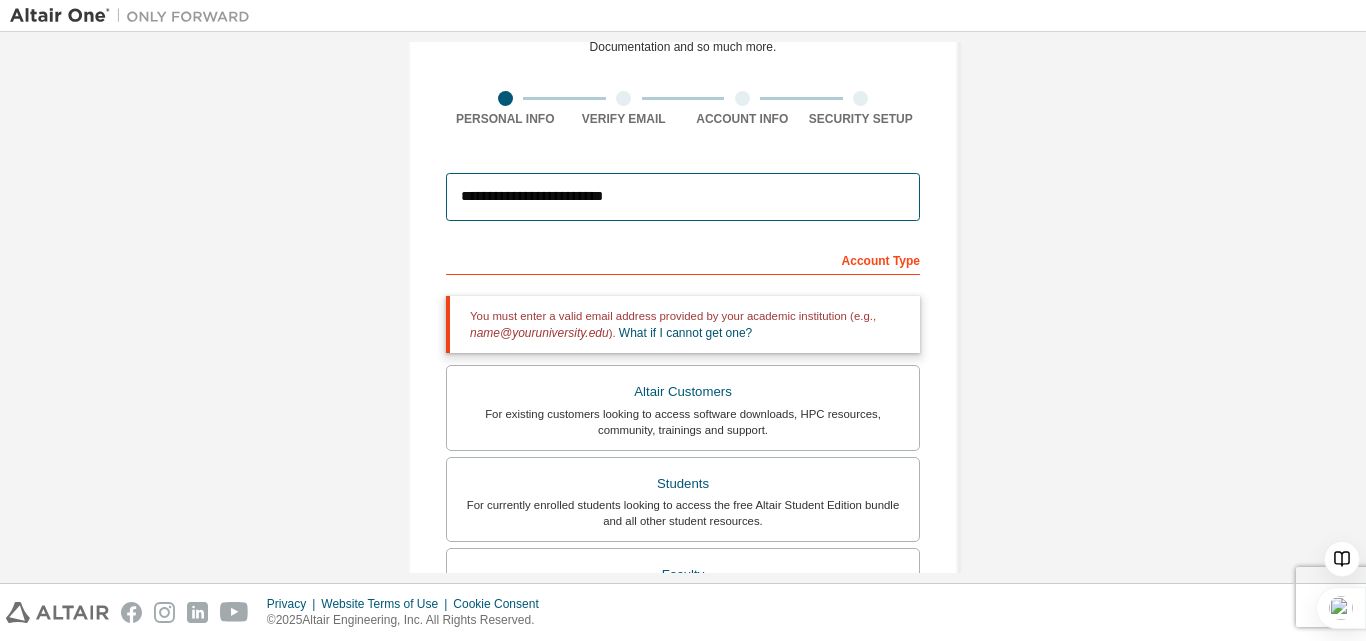 click on "**********" at bounding box center [683, 197] 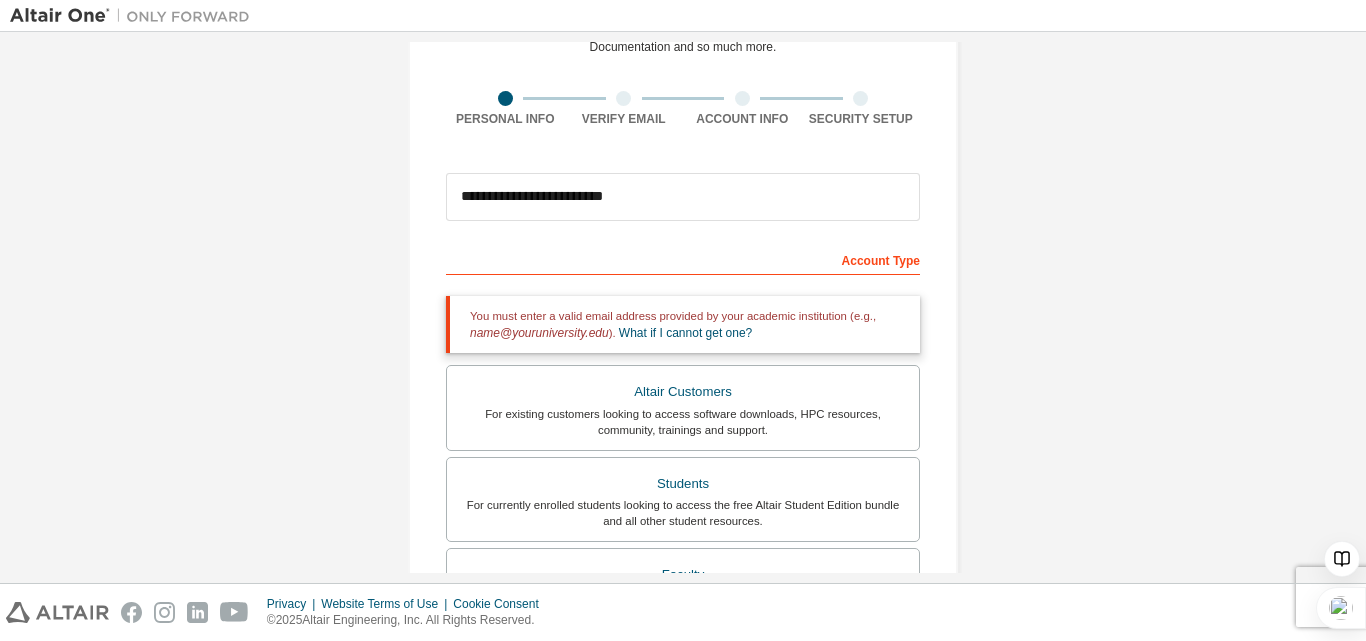 click on "**********" at bounding box center [683, 488] 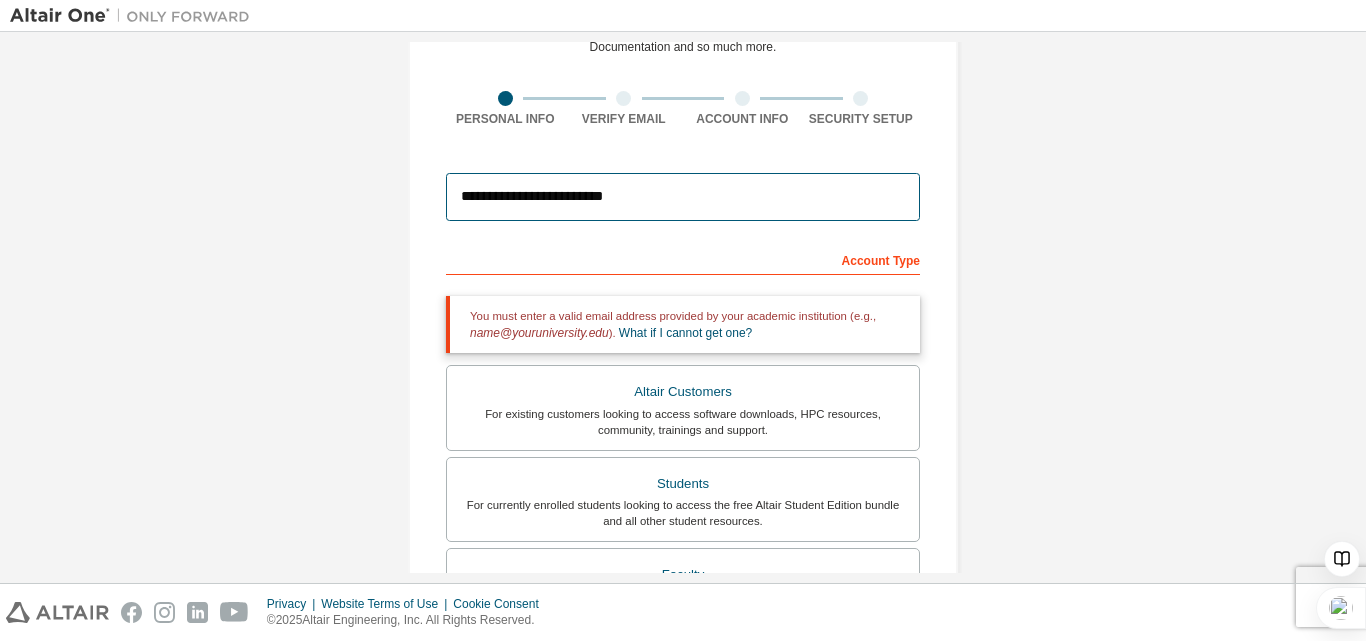 click on "**********" at bounding box center (683, 197) 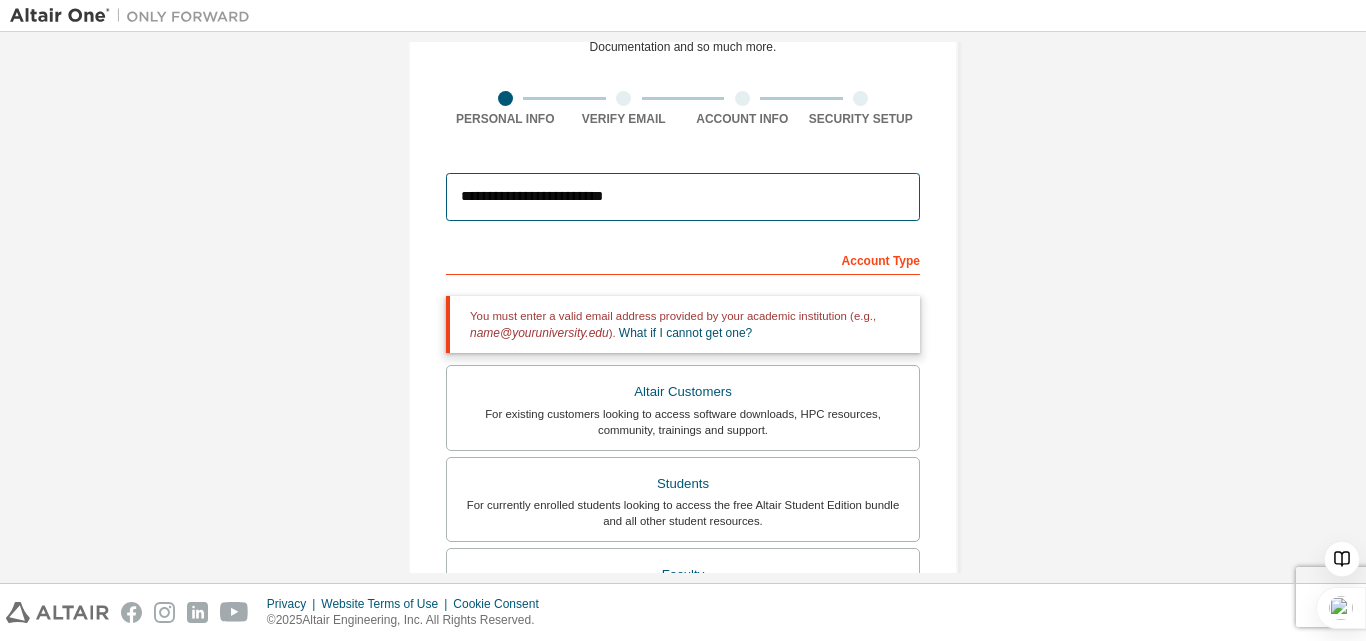 click on "**********" at bounding box center (683, 197) 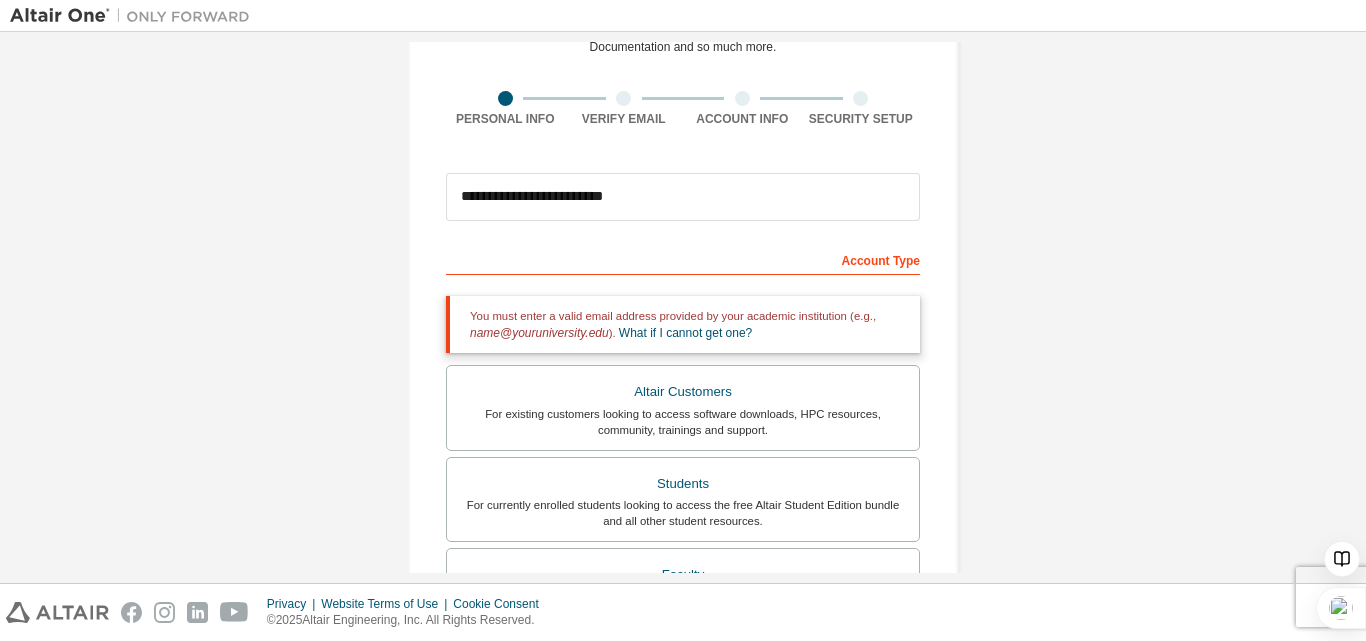 click on "**********" at bounding box center (683, 488) 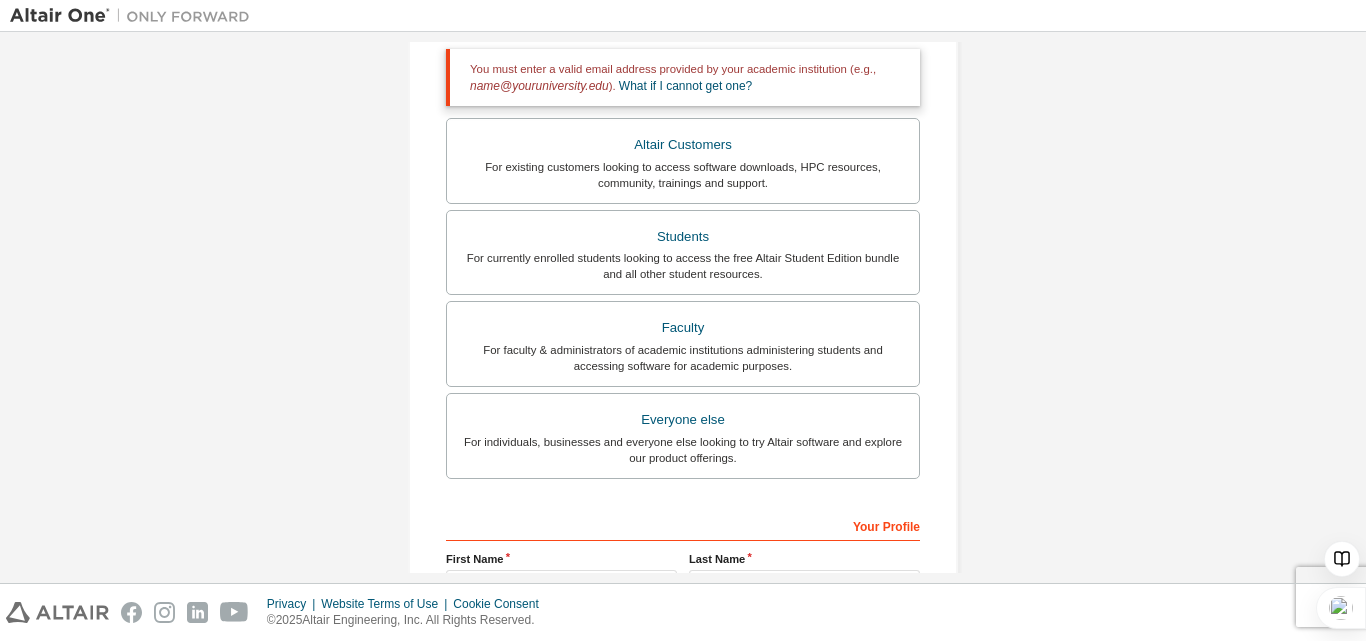 scroll, scrollTop: 597, scrollLeft: 0, axis: vertical 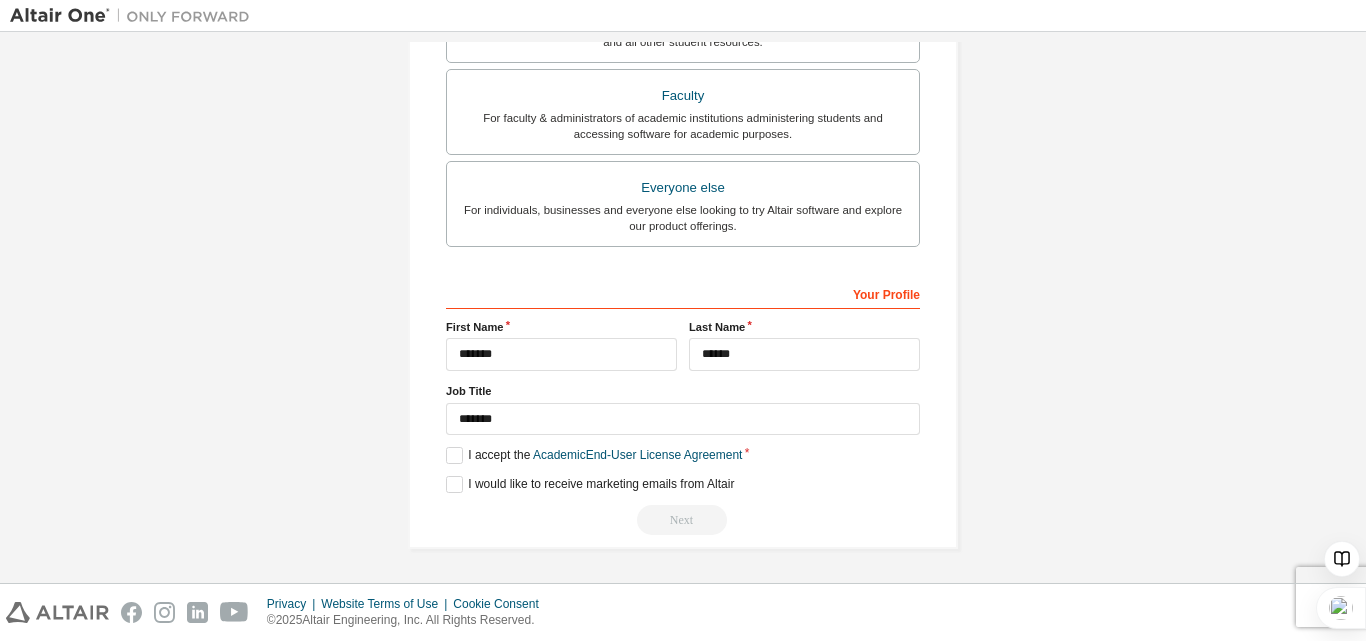 click on "Next" at bounding box center (683, 520) 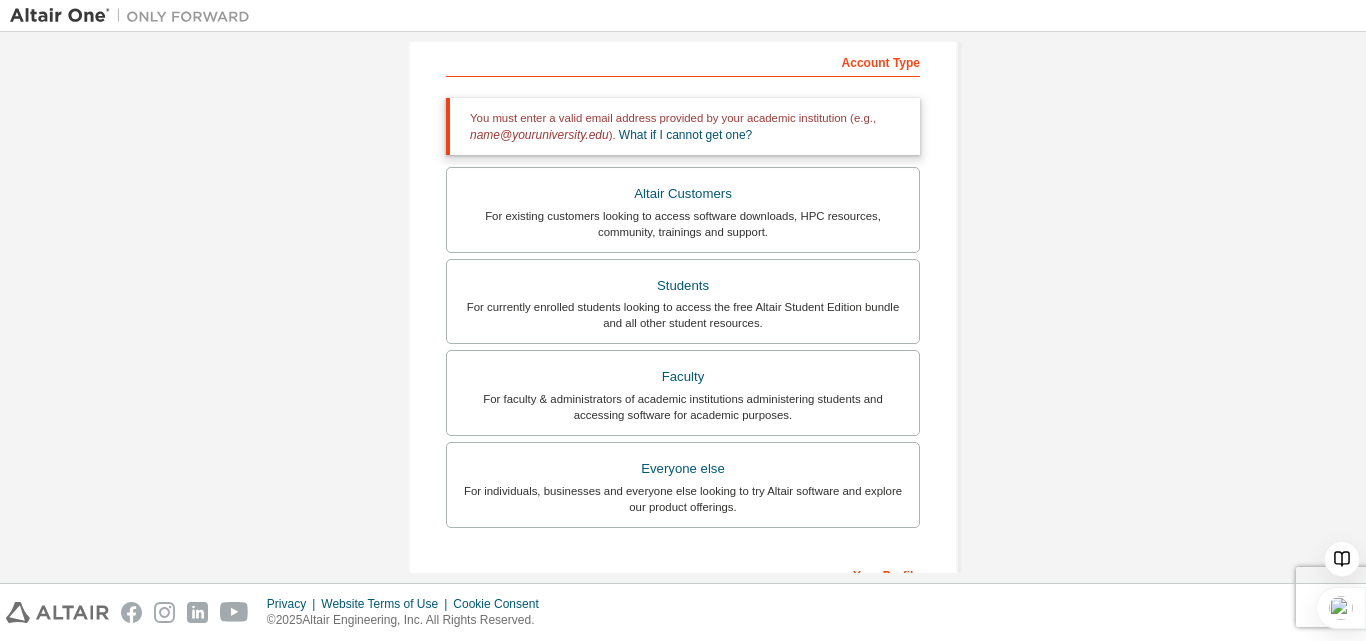 scroll, scrollTop: 157, scrollLeft: 0, axis: vertical 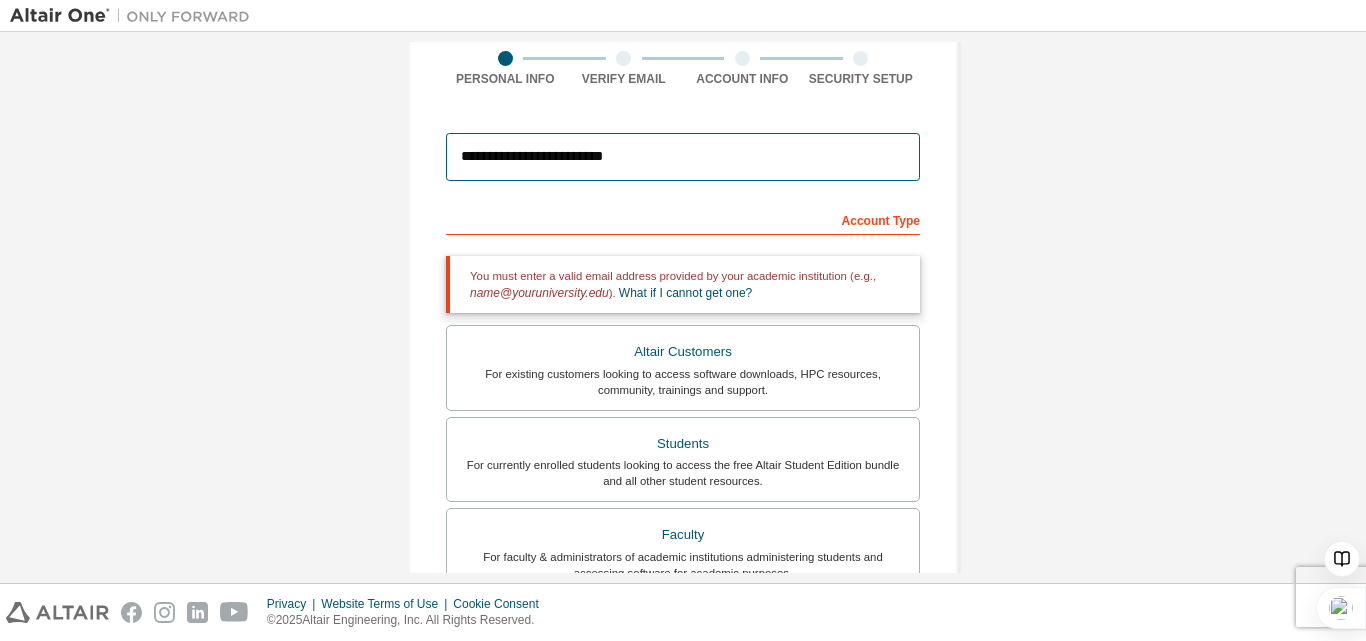click on "**********" at bounding box center (683, 157) 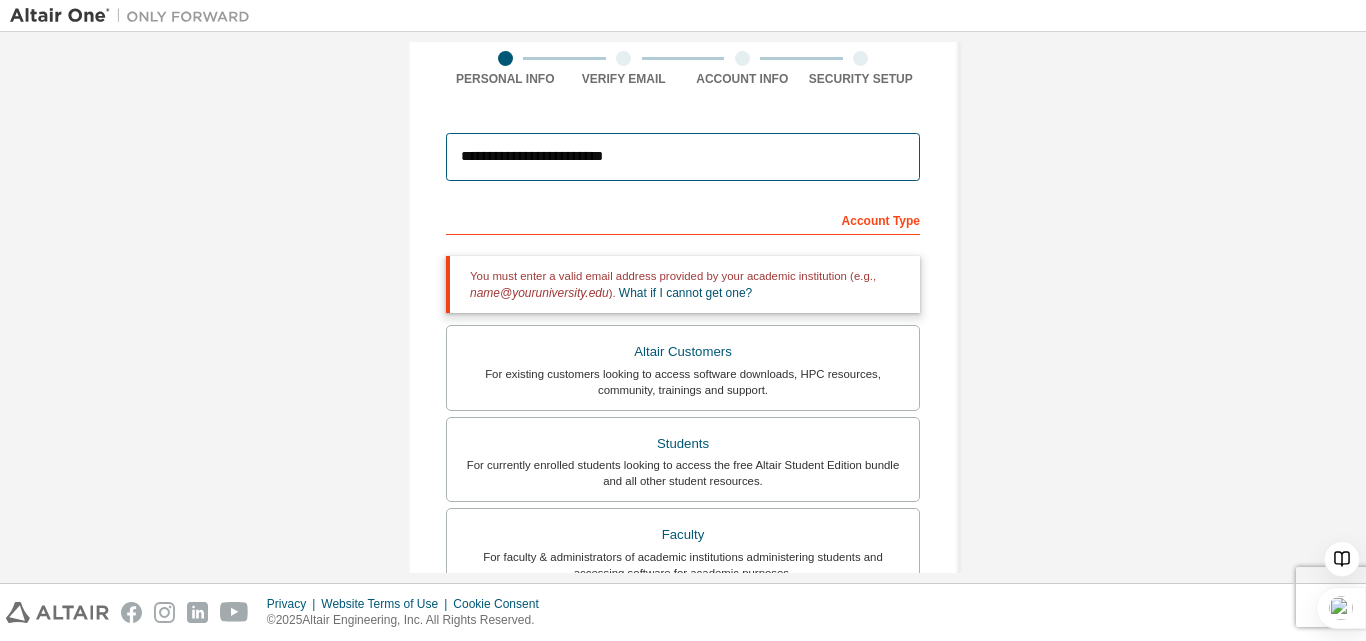 drag, startPoint x: 692, startPoint y: 140, endPoint x: 465, endPoint y: 139, distance: 227.0022 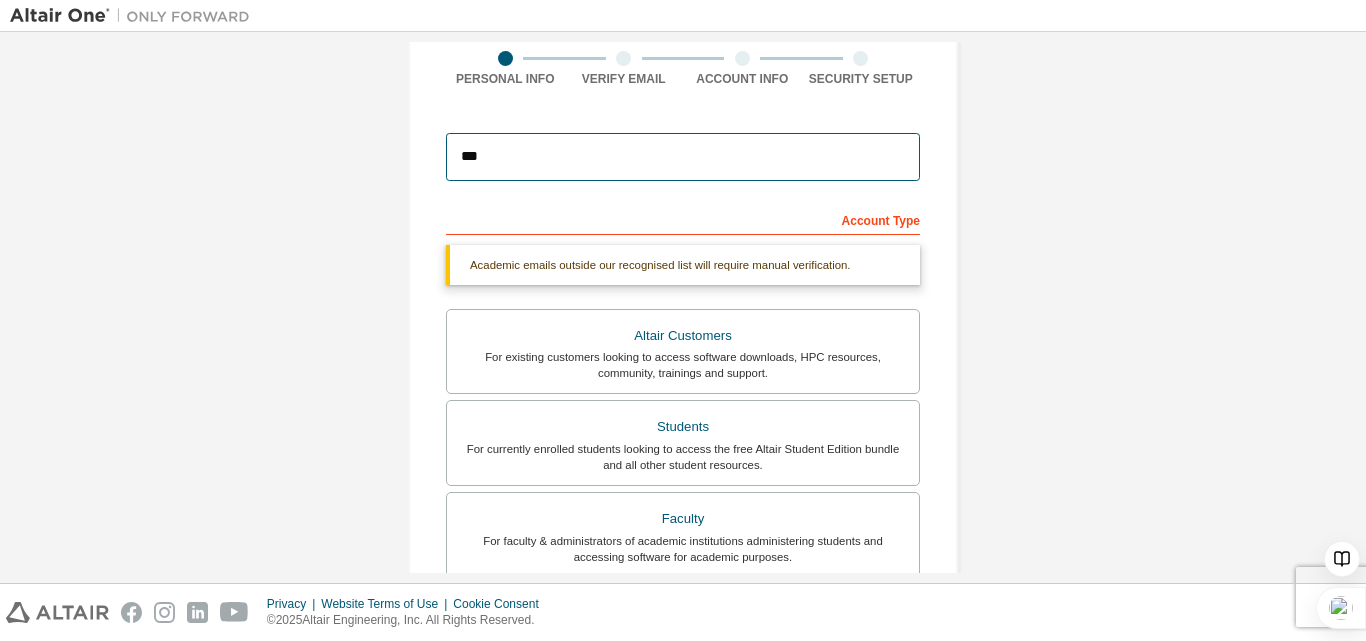 type on "**********" 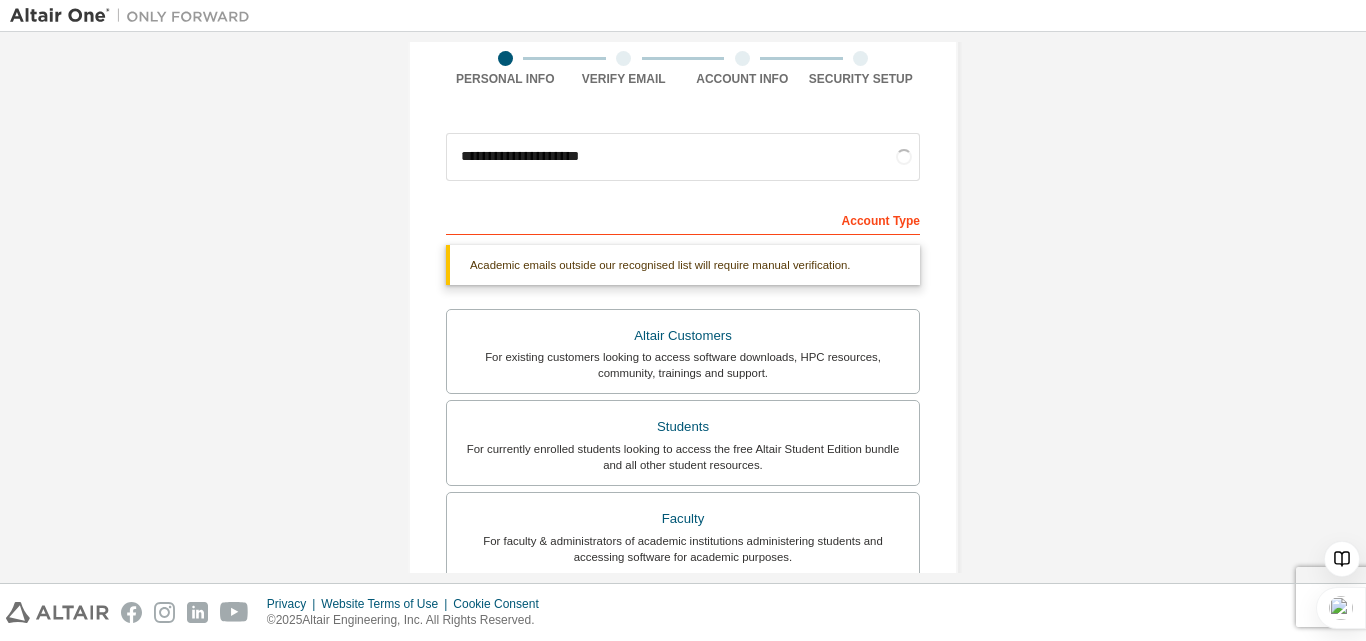 click on "**********" at bounding box center (683, 440) 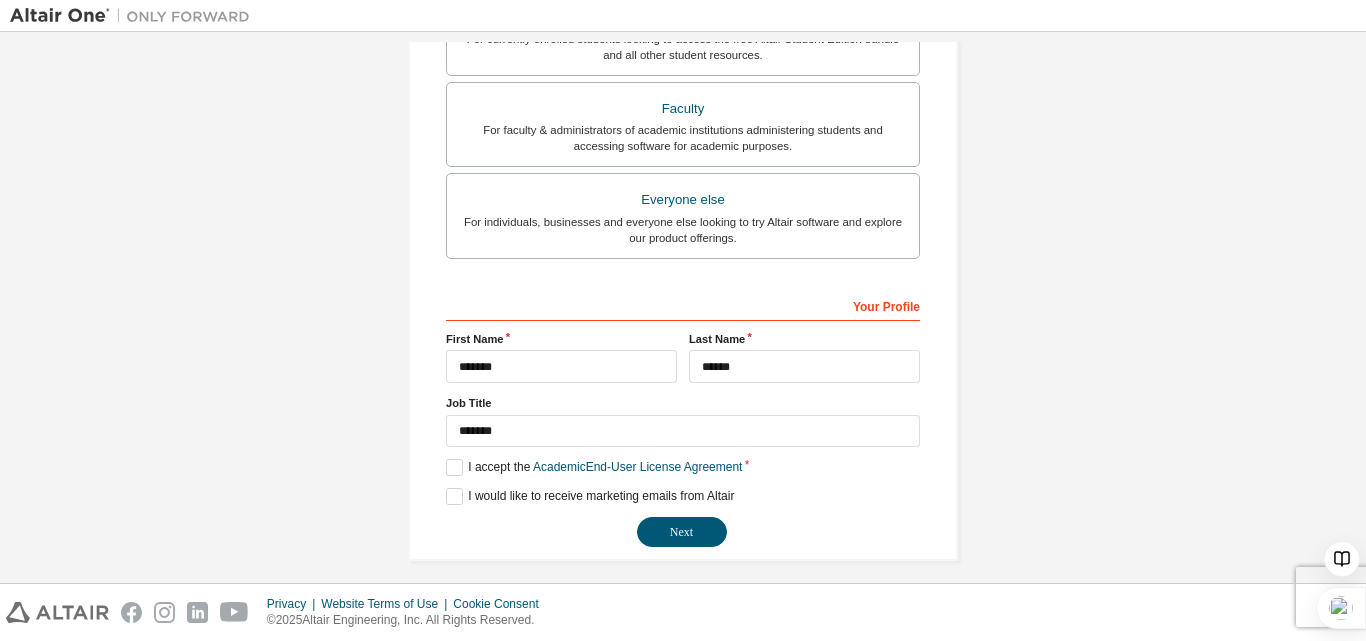 scroll, scrollTop: 528, scrollLeft: 0, axis: vertical 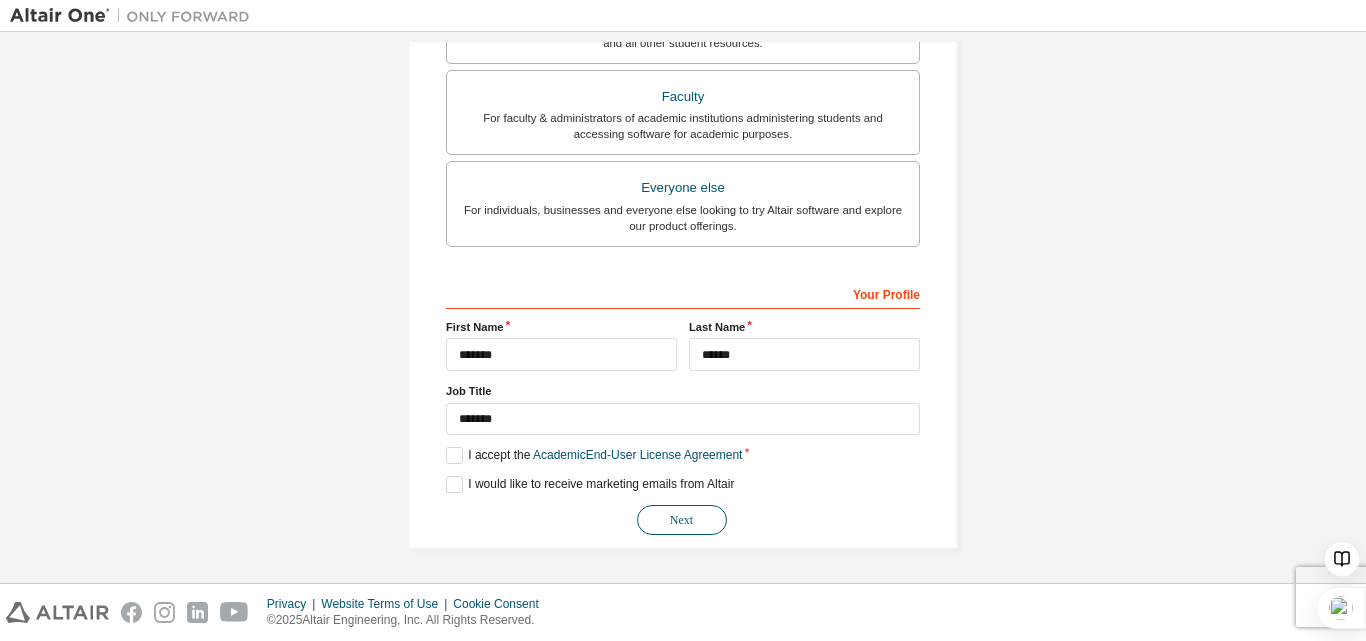 click on "Next" at bounding box center [682, 520] 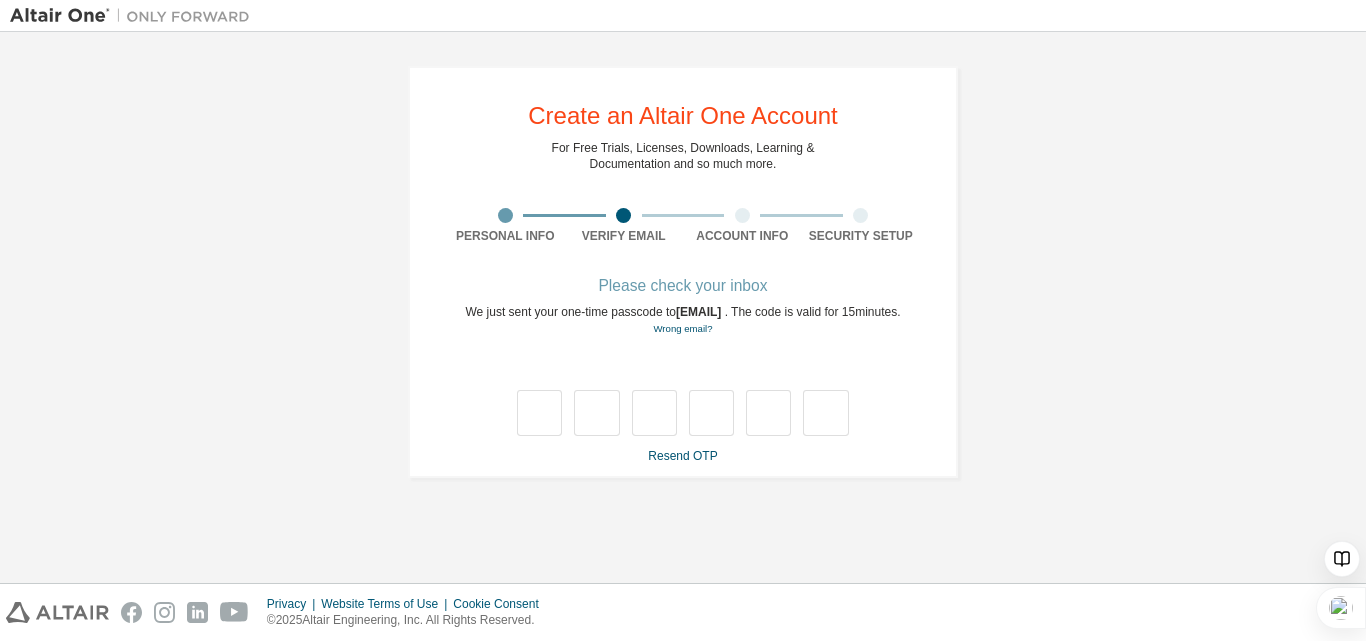 scroll, scrollTop: 0, scrollLeft: 0, axis: both 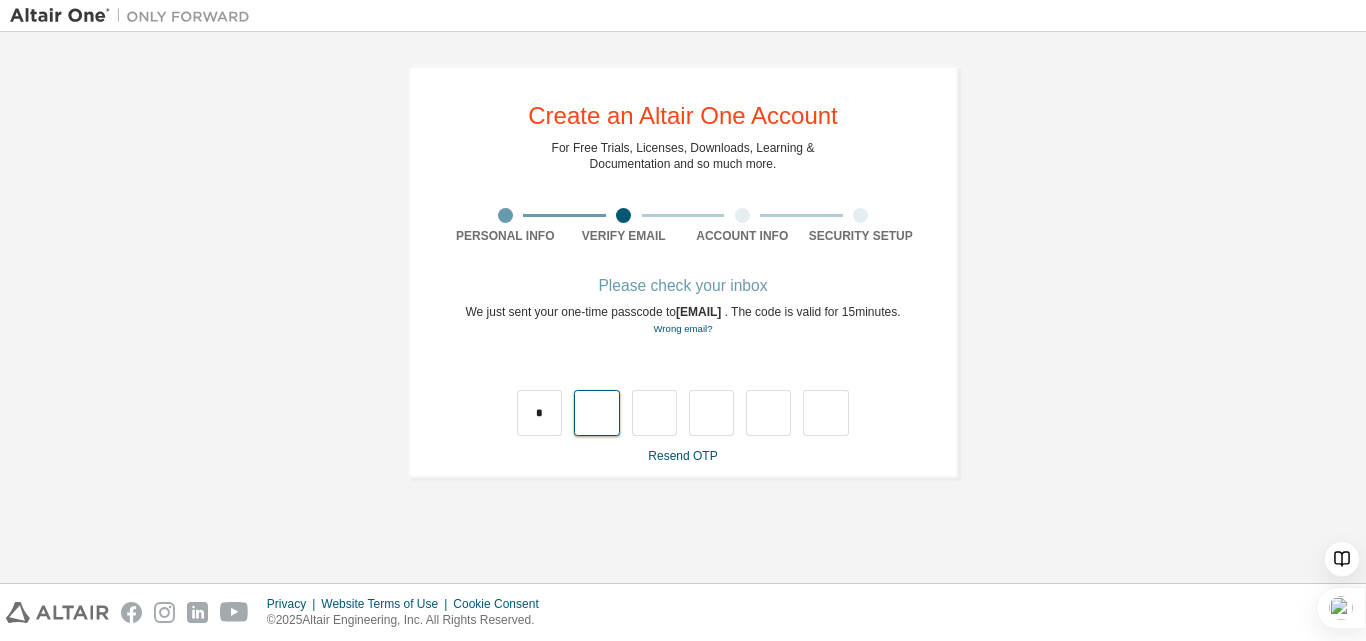 type on "*" 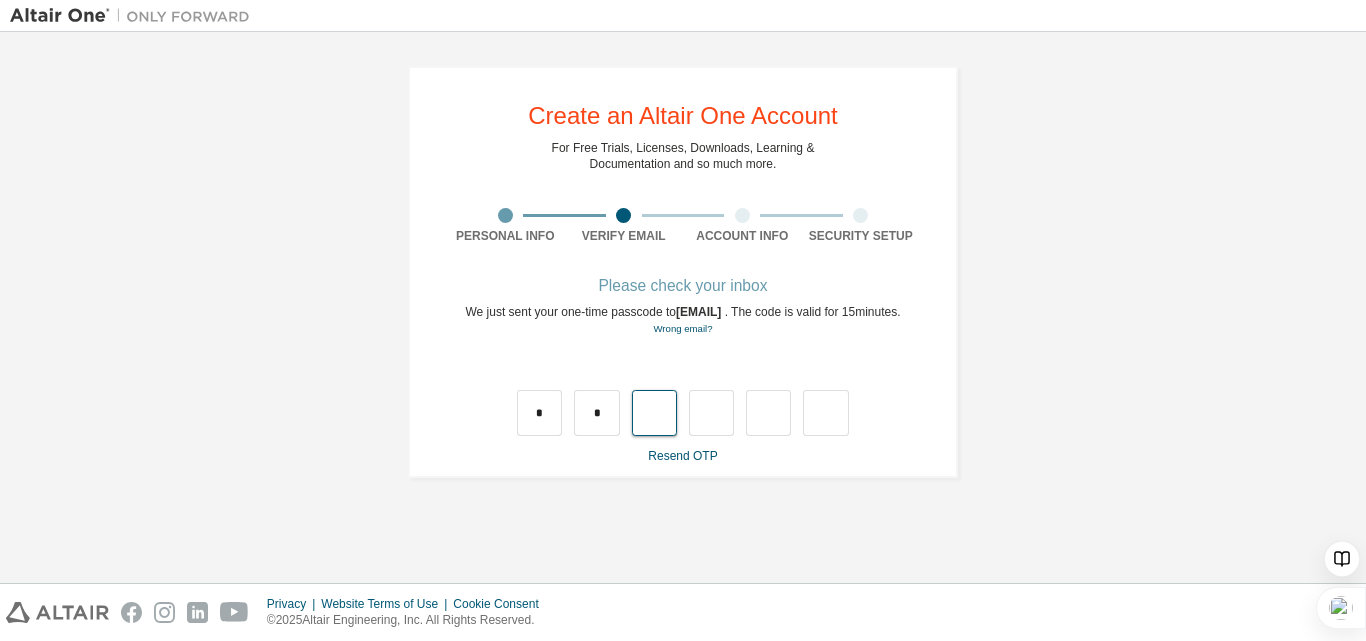 type on "*" 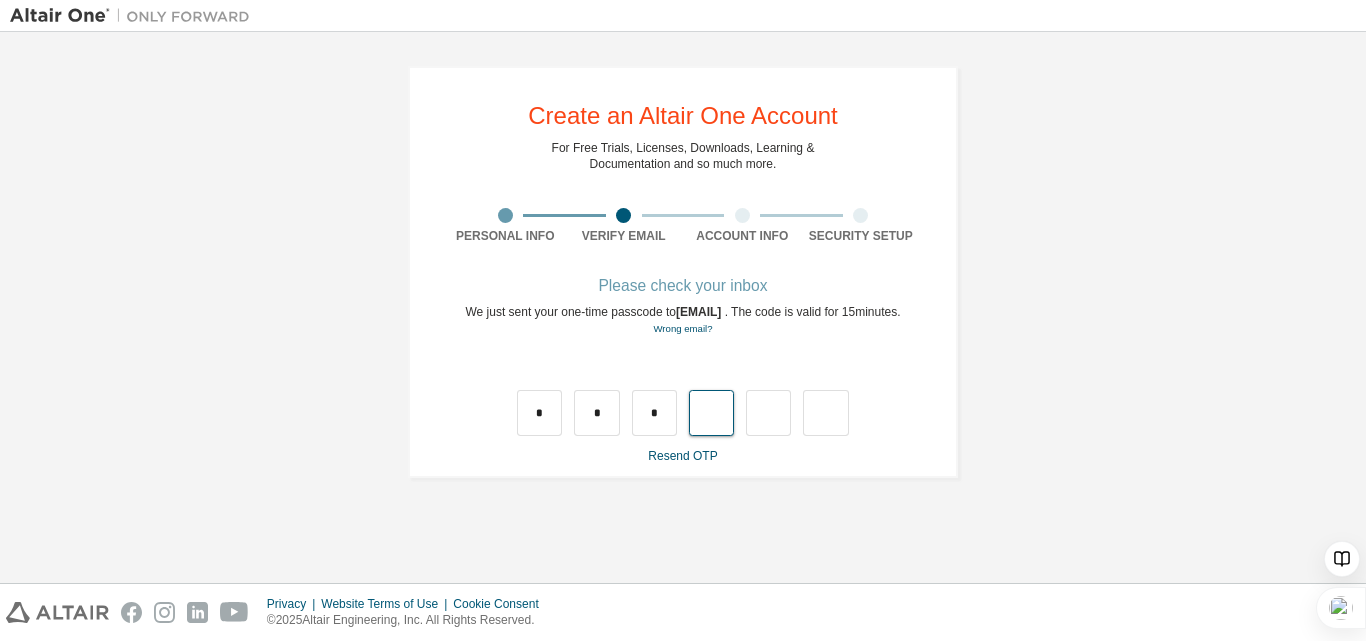 type on "*" 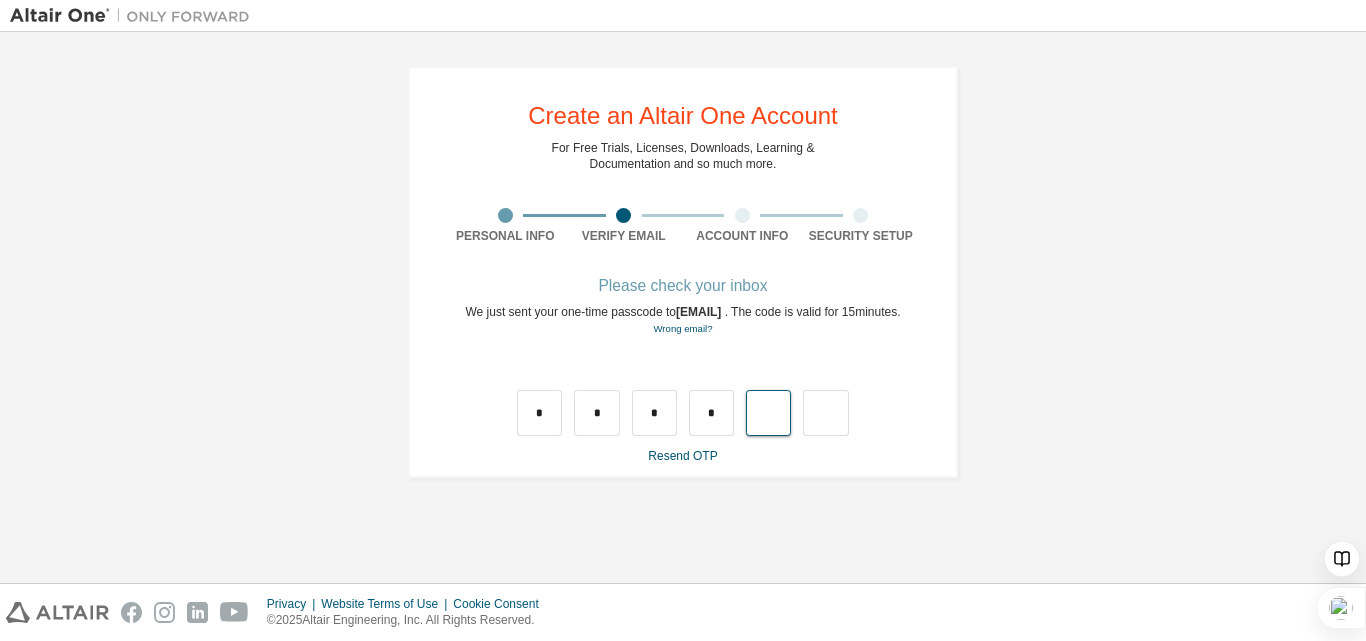type on "*" 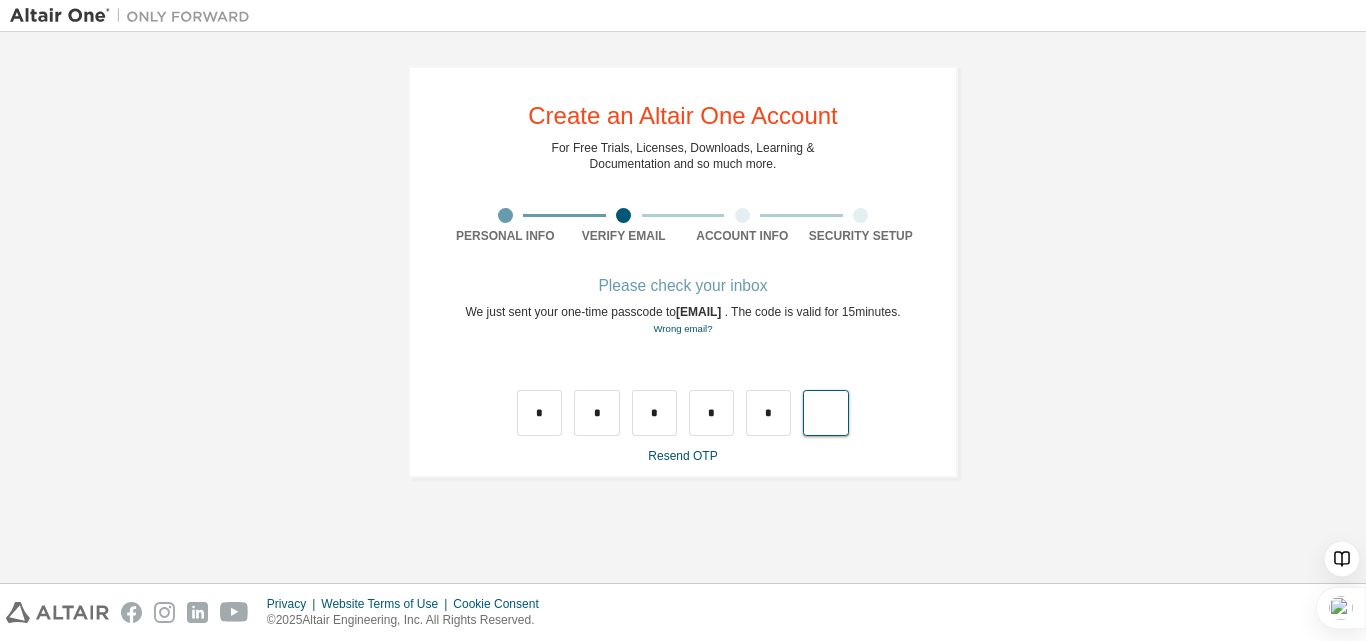type on "*" 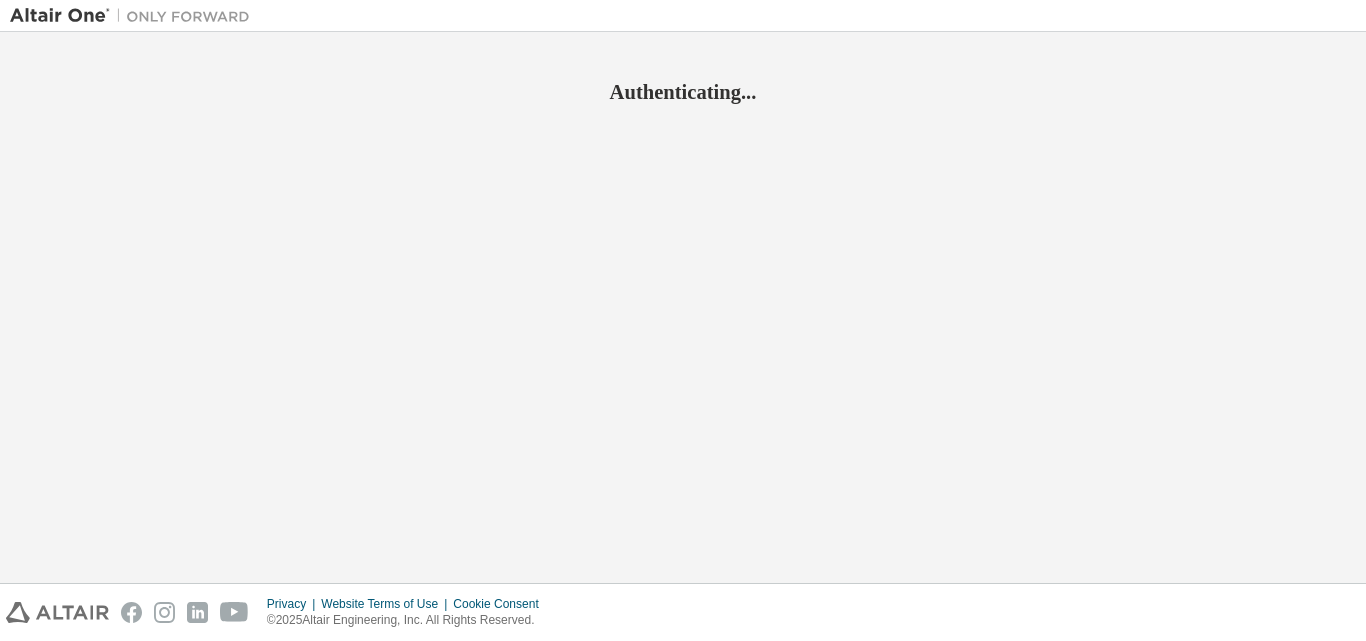 scroll, scrollTop: 0, scrollLeft: 0, axis: both 